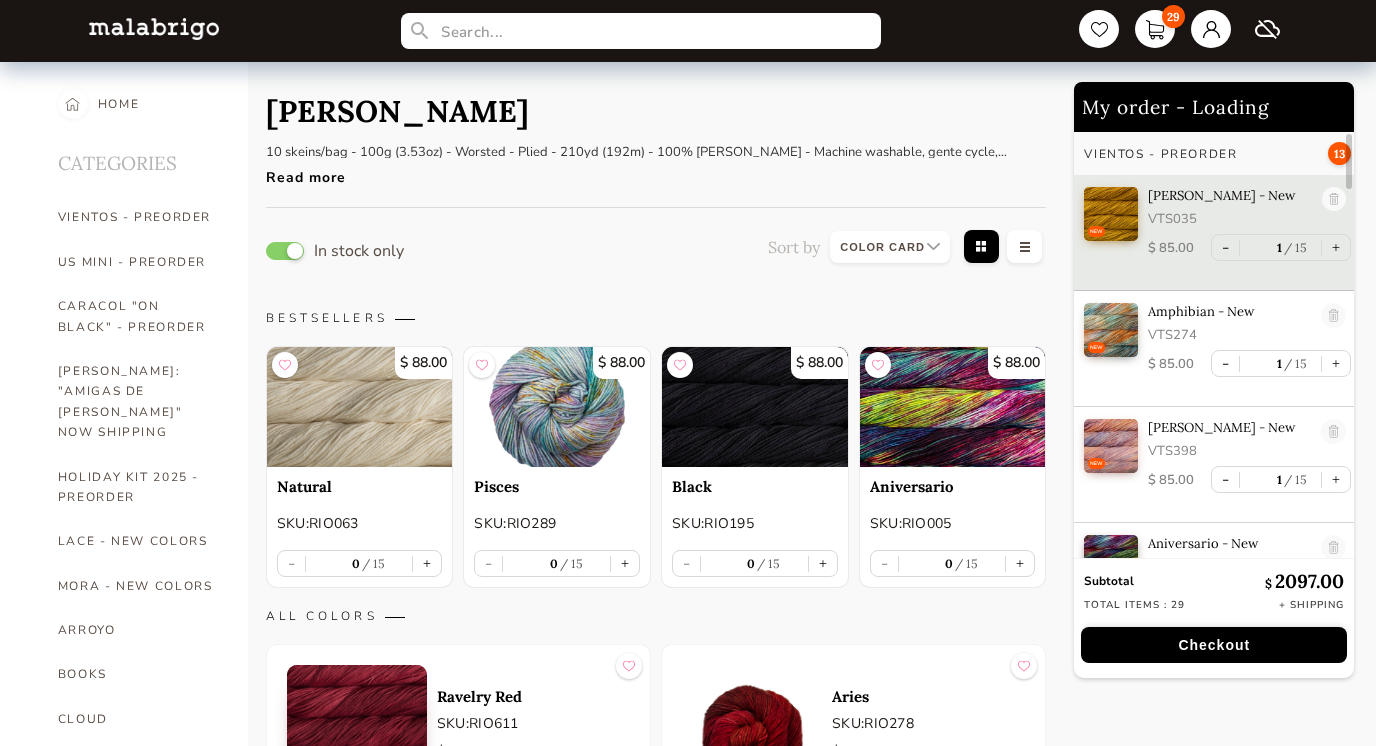 select on "INDEX" 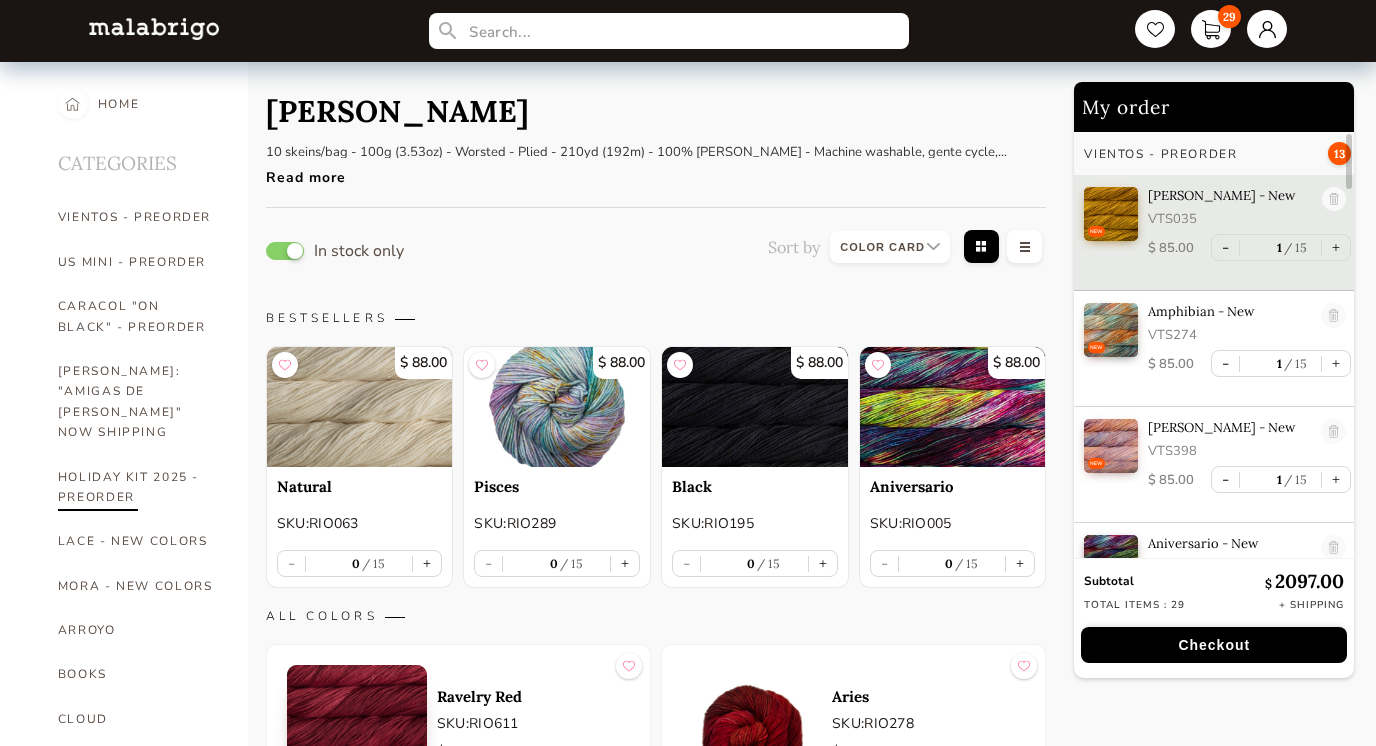click on "HOLIDAY KIT 2025 - PREORDER" at bounding box center [138, 487] 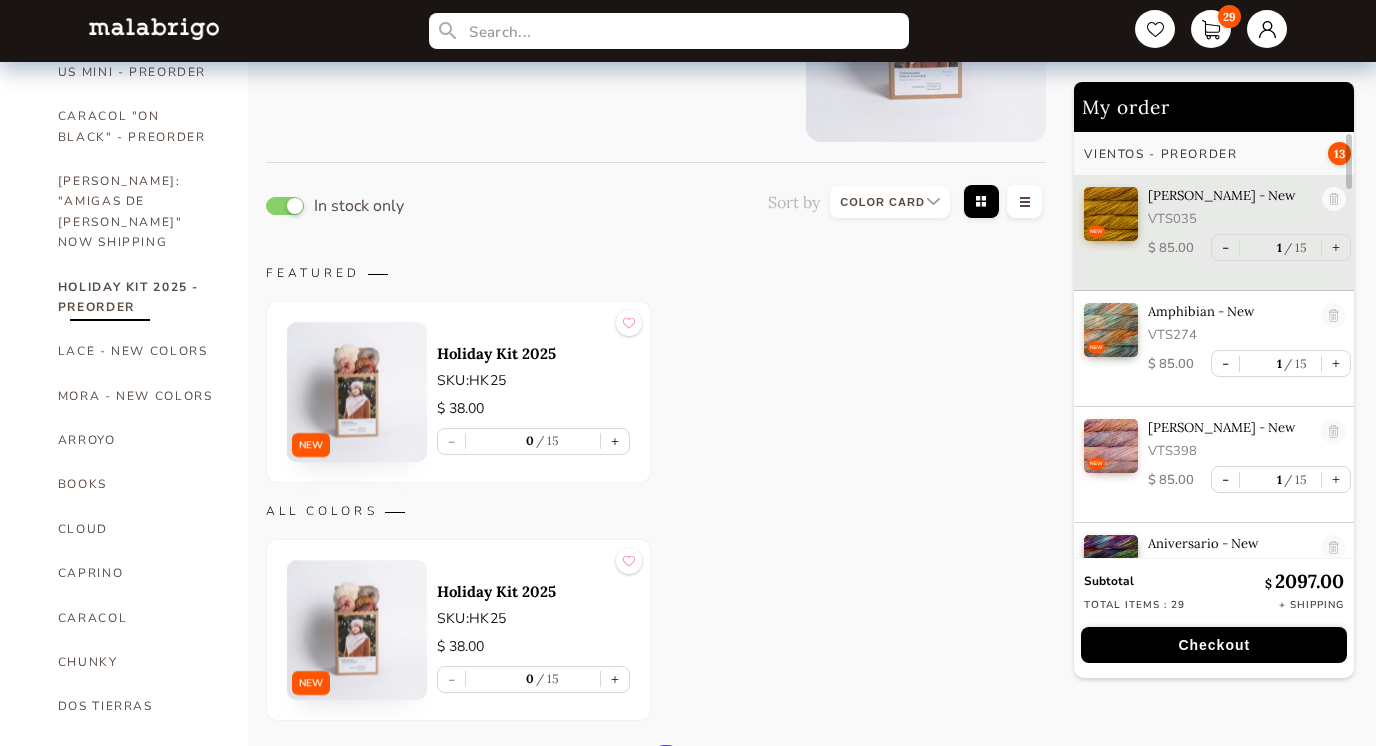 scroll, scrollTop: 223, scrollLeft: 0, axis: vertical 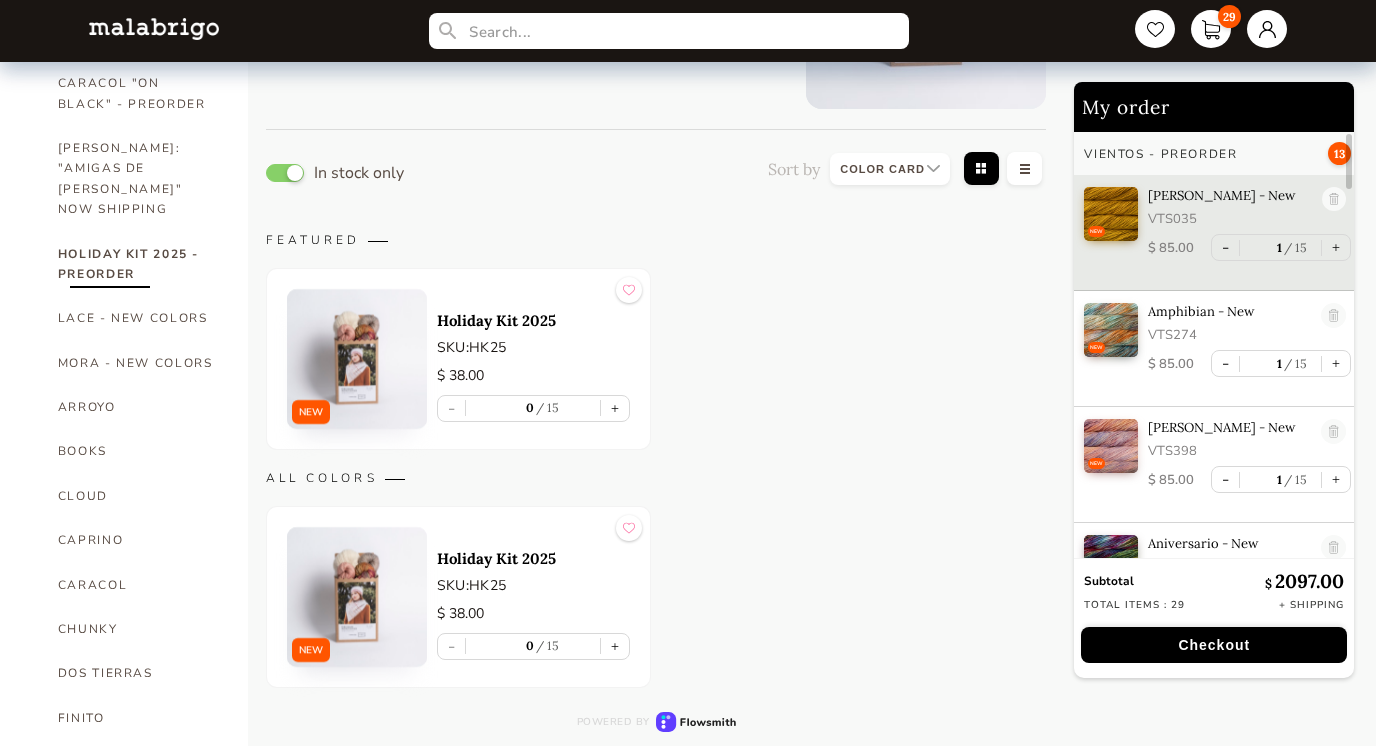click at bounding box center (357, 359) 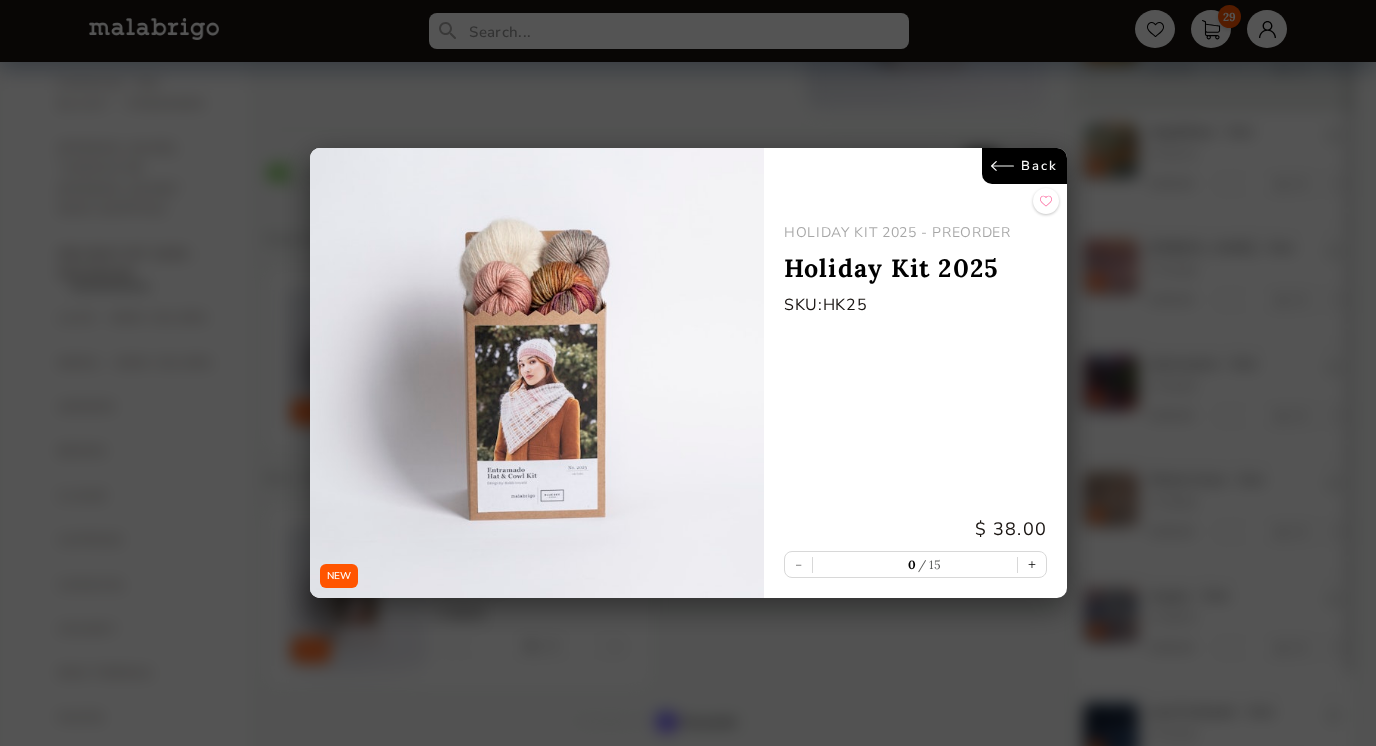 click at bounding box center [537, 373] 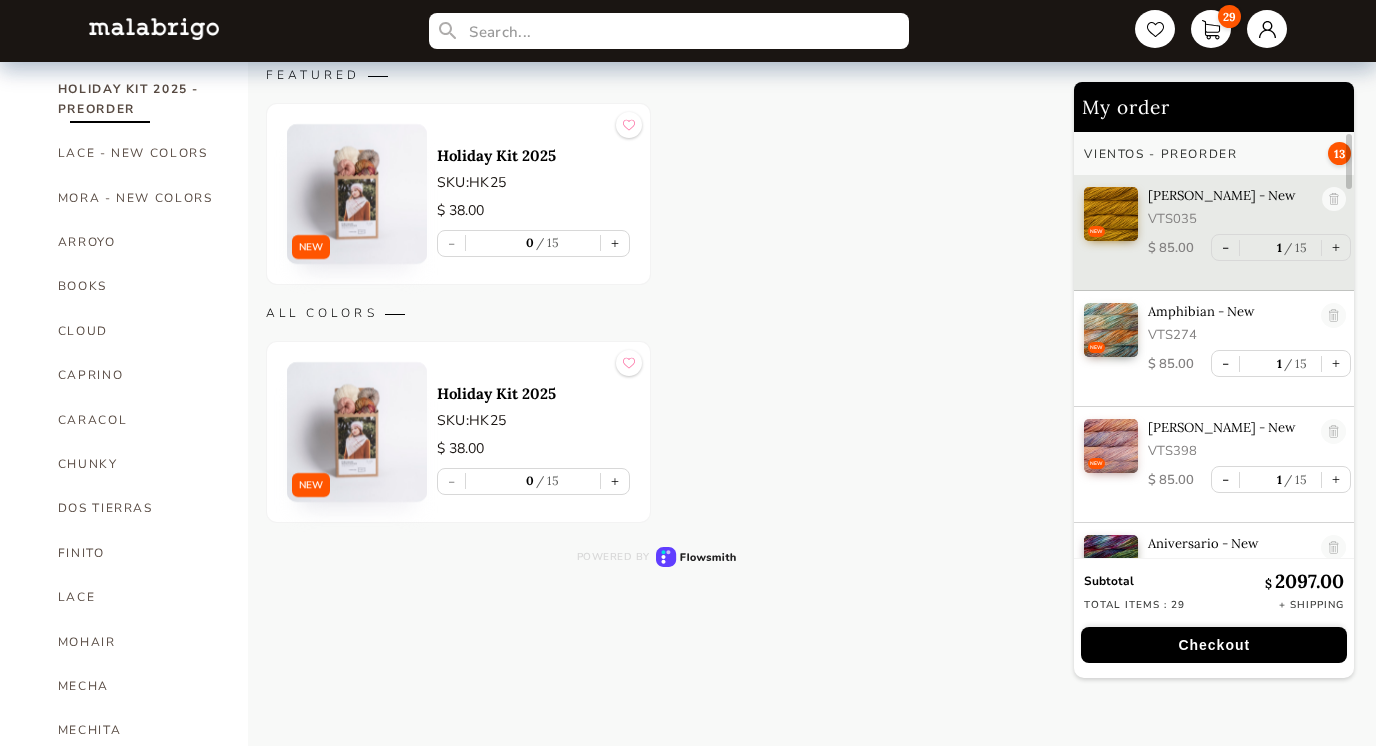 scroll, scrollTop: 393, scrollLeft: 0, axis: vertical 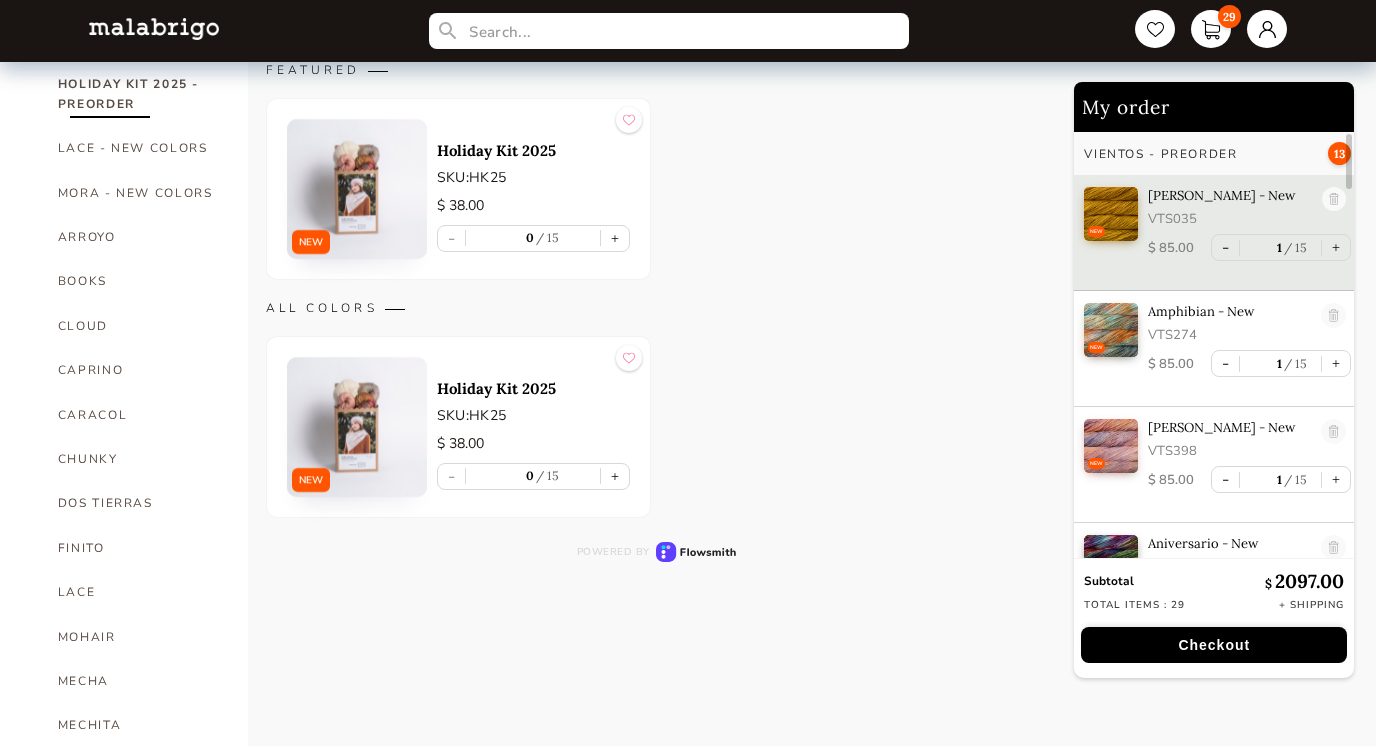 click at bounding box center (357, 427) 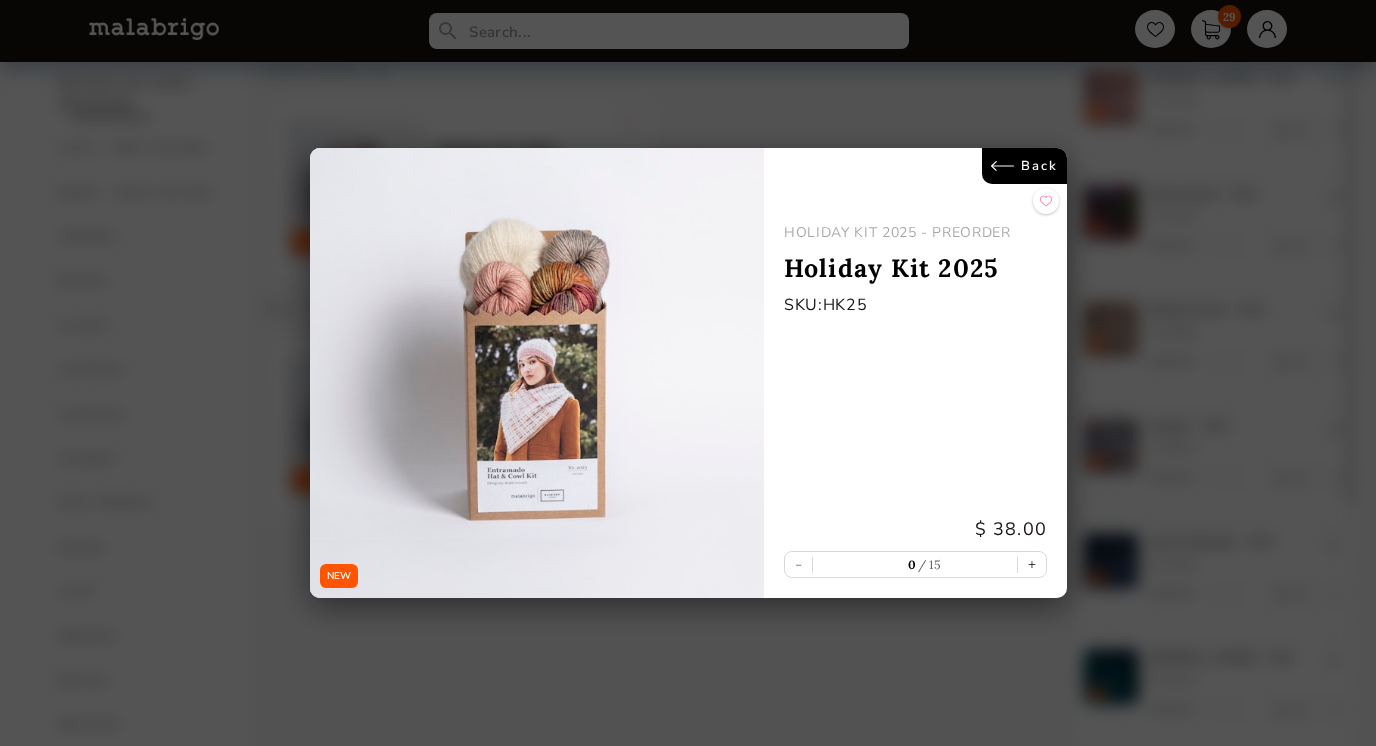 click at bounding box center (537, 373) 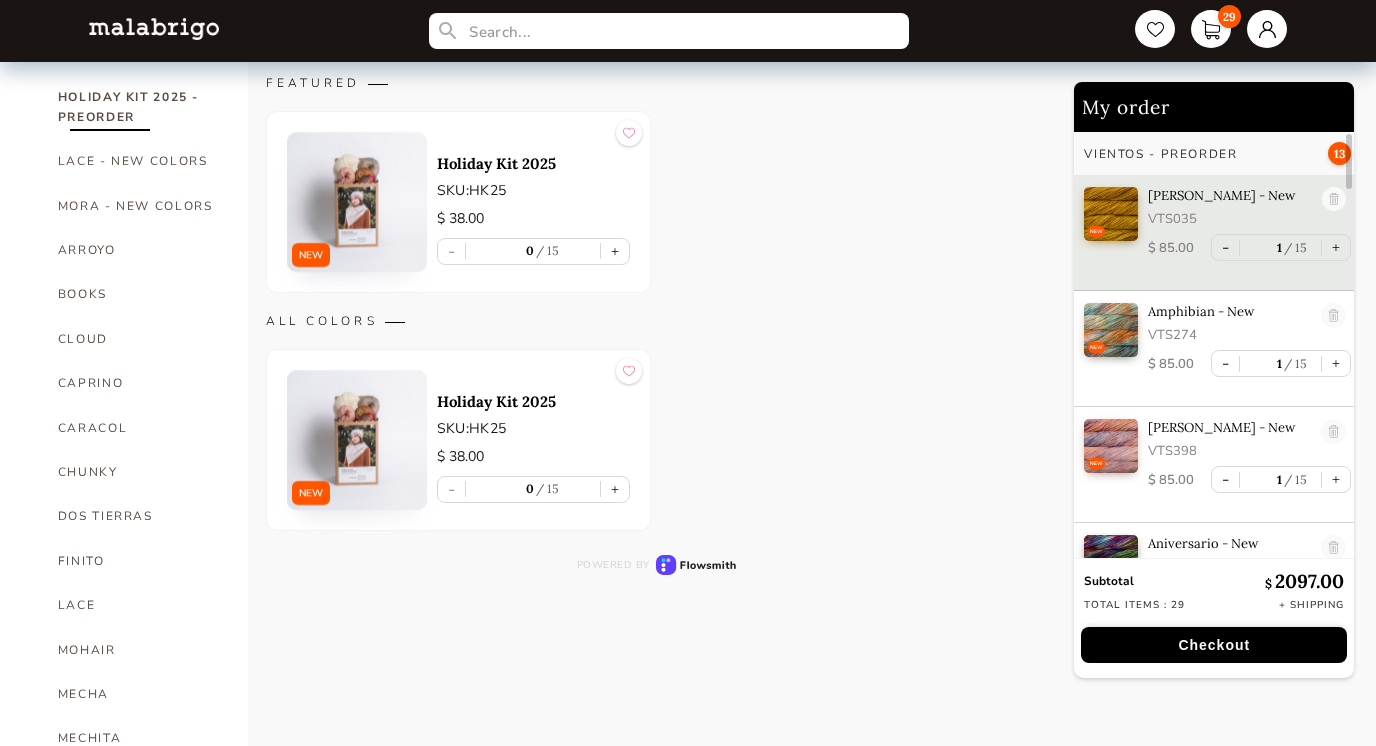 scroll, scrollTop: 382, scrollLeft: 0, axis: vertical 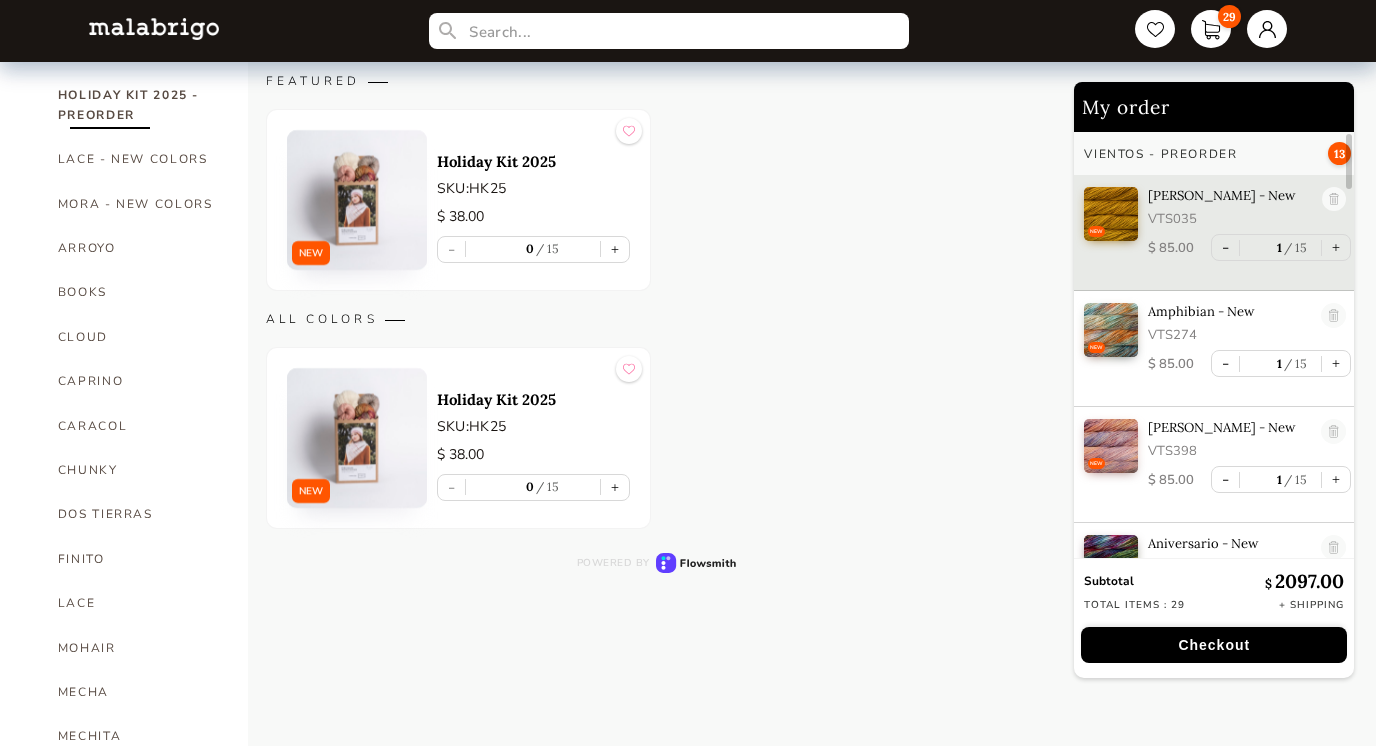 click at bounding box center (357, 438) 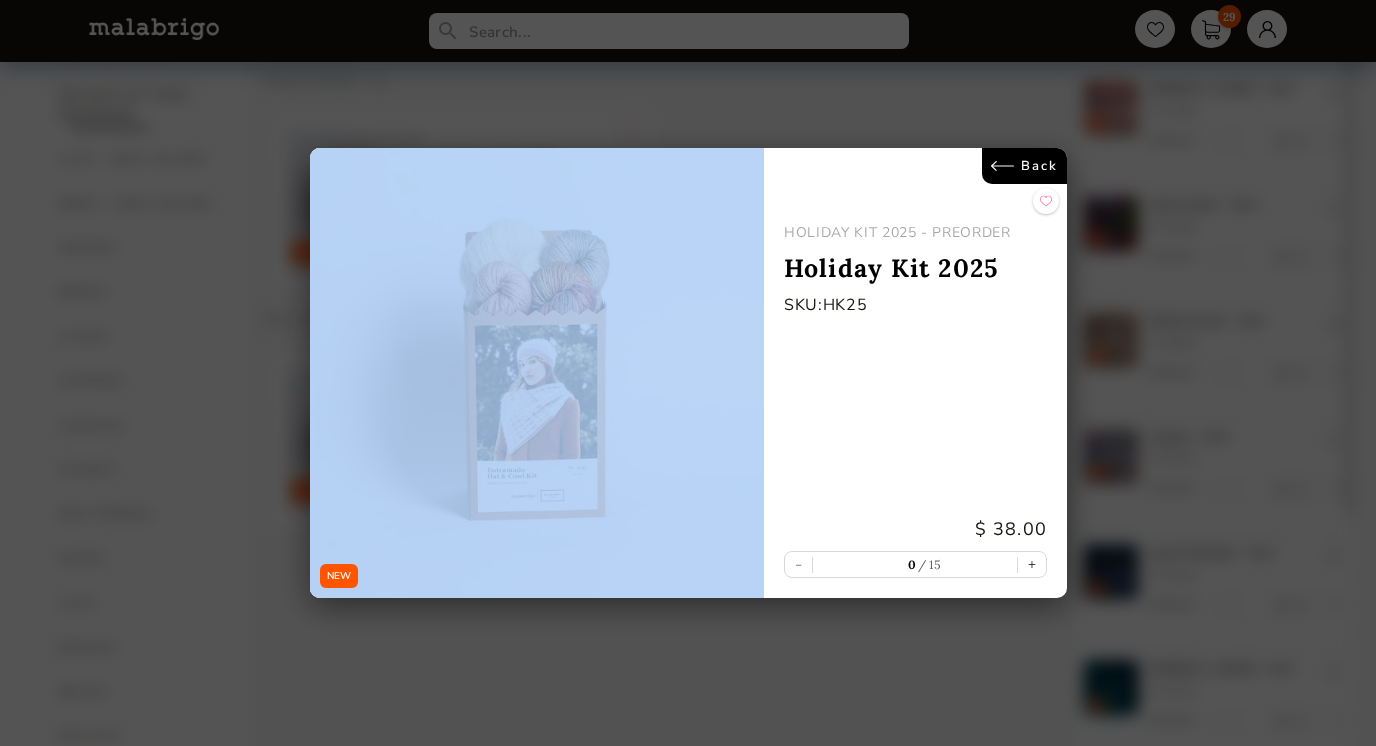 click on "NEW Back HOLIDAY KIT 2025 - PREORDER Holiday Kit 2025 SKU:  HK25 $   38.00 - 0 15 +" at bounding box center (688, 373) 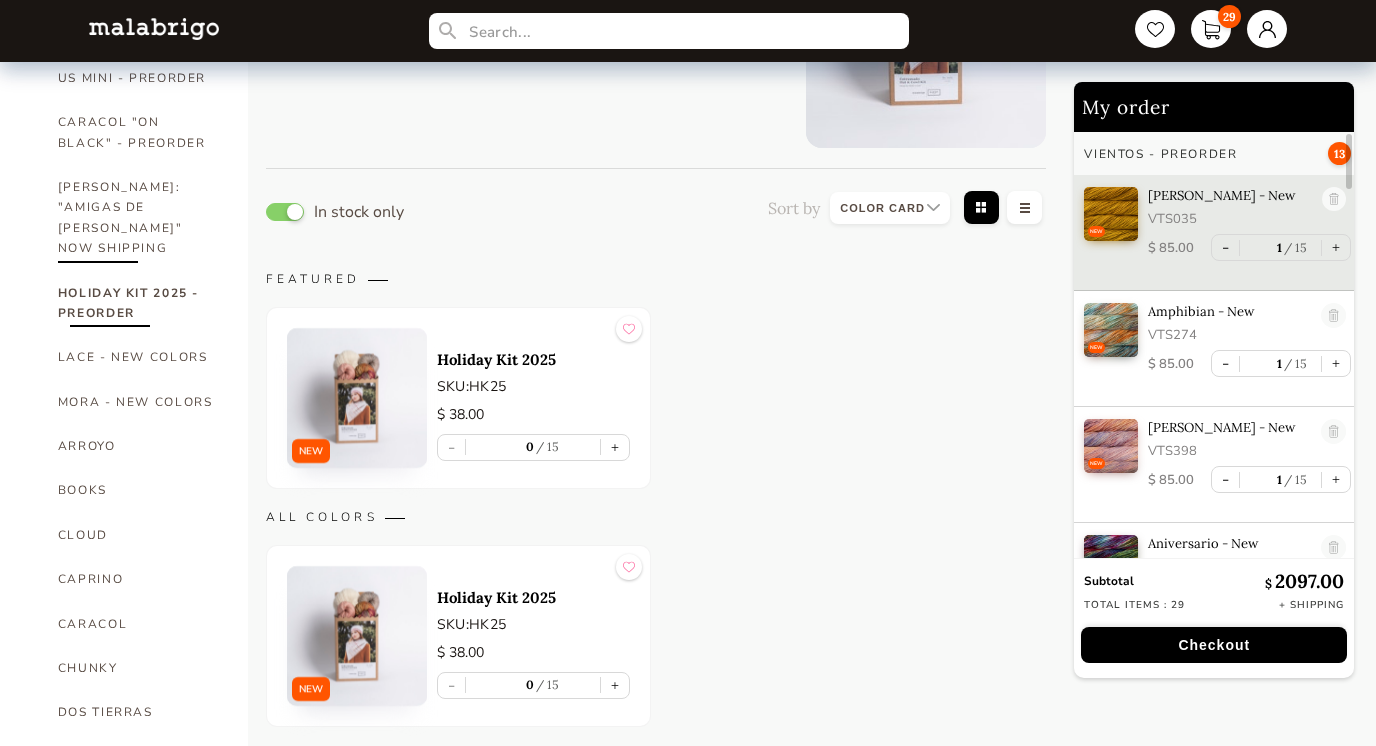 scroll, scrollTop: 0, scrollLeft: 0, axis: both 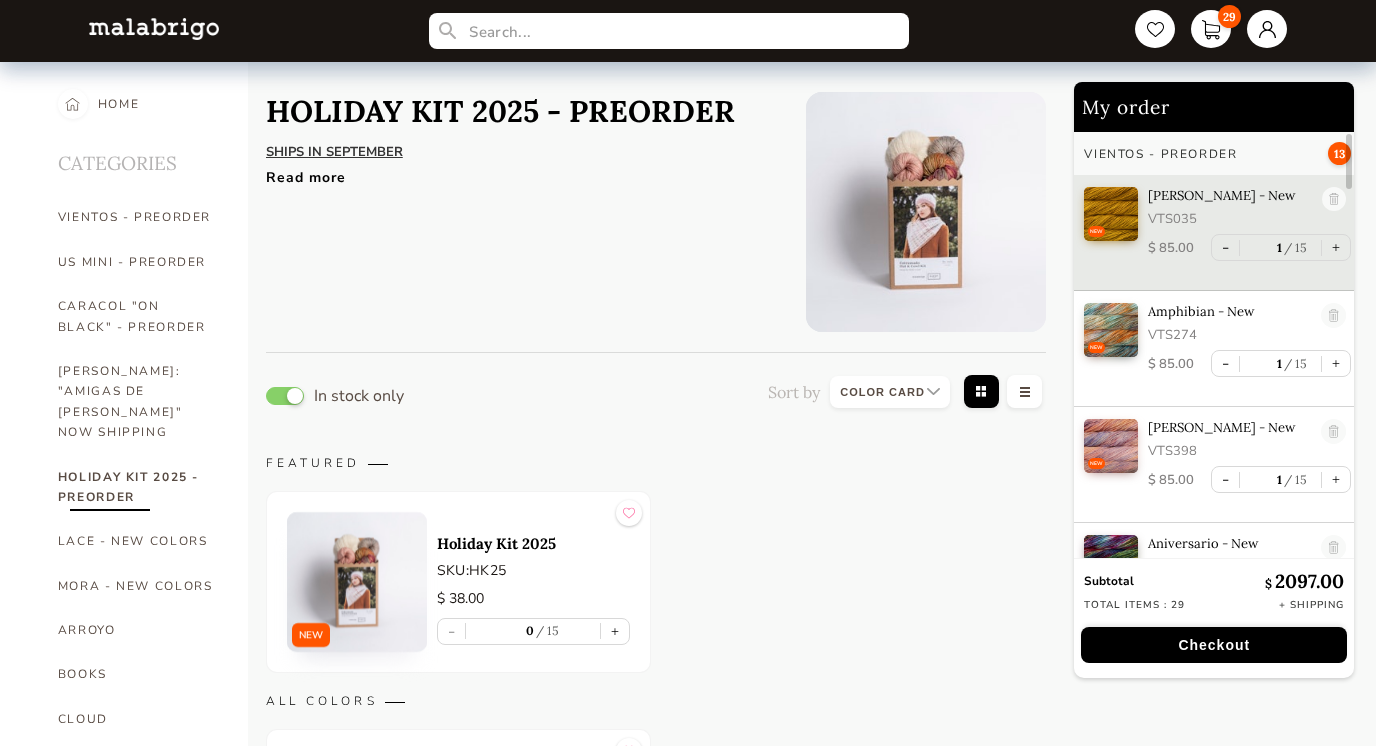 click on "Read more" at bounding box center [500, 172] 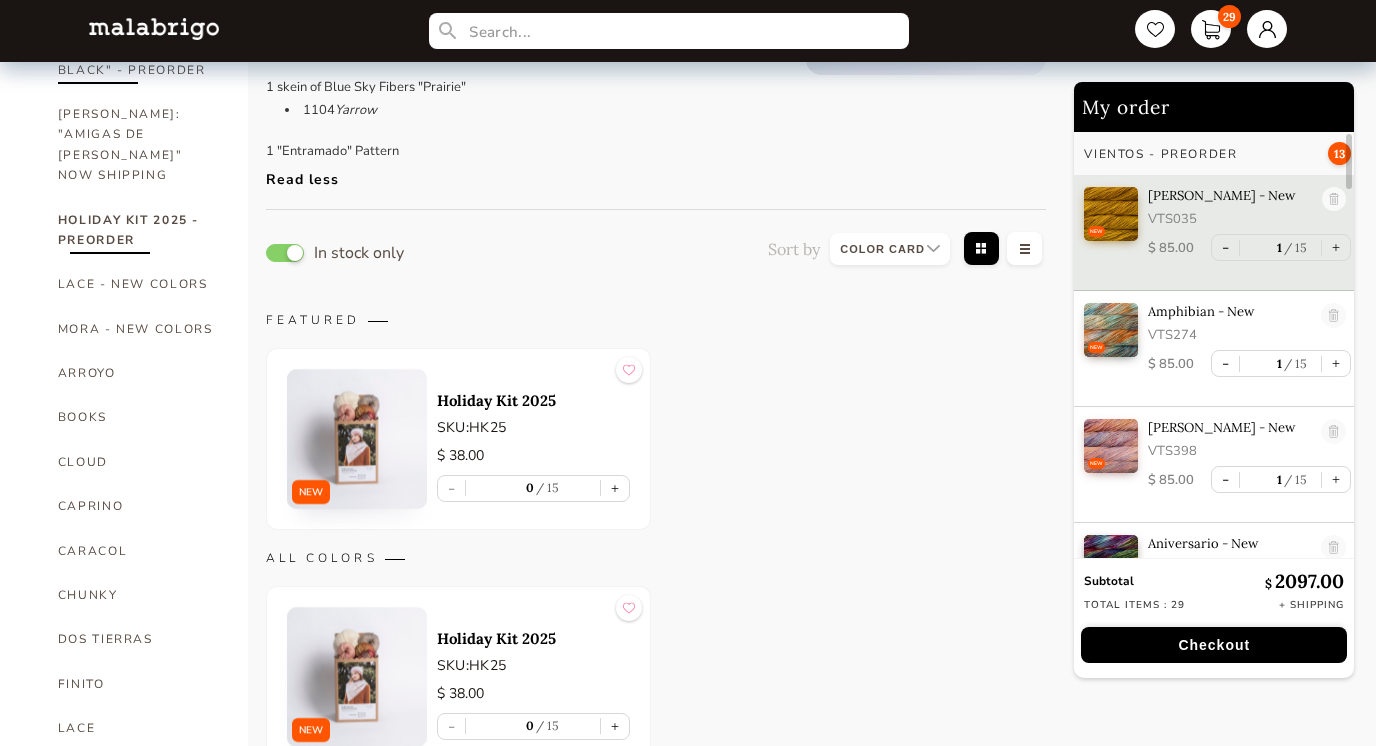 scroll, scrollTop: 295, scrollLeft: 0, axis: vertical 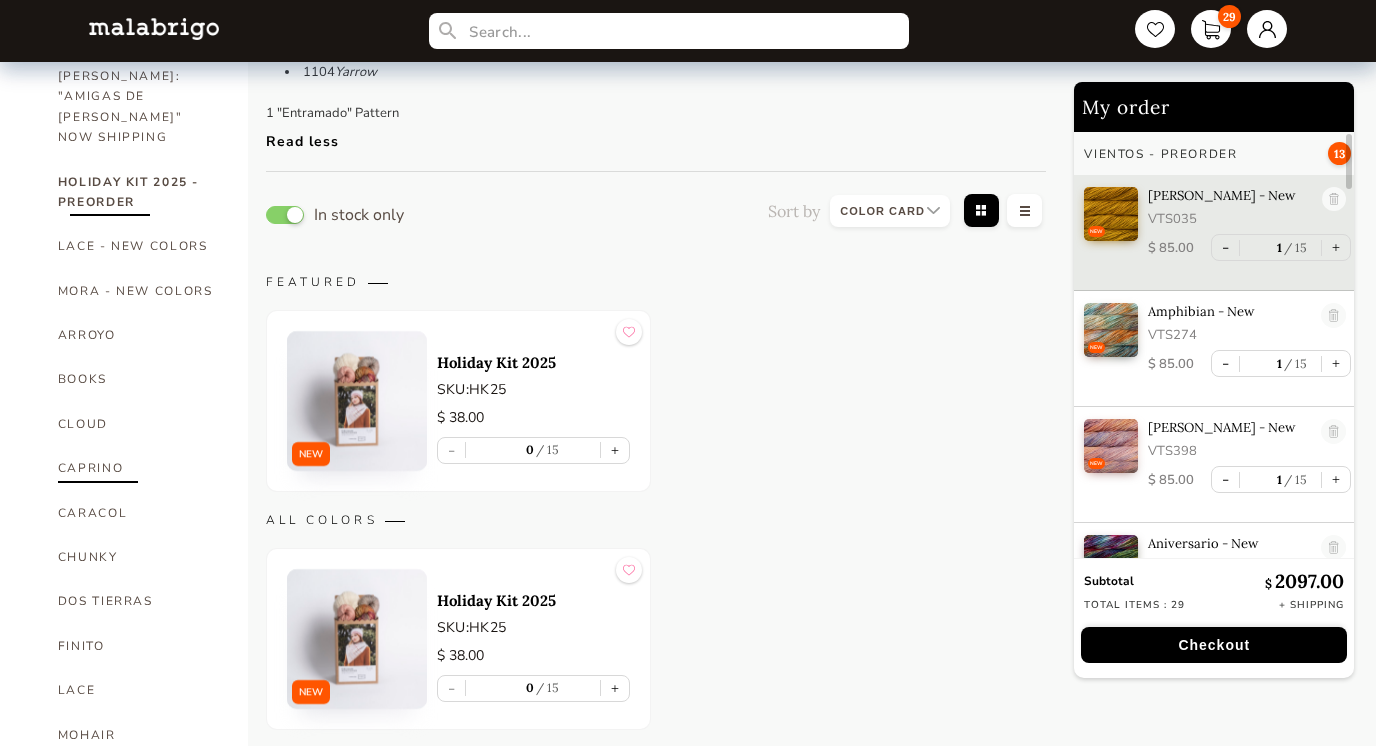click on "CAPRINO" at bounding box center (138, 468) 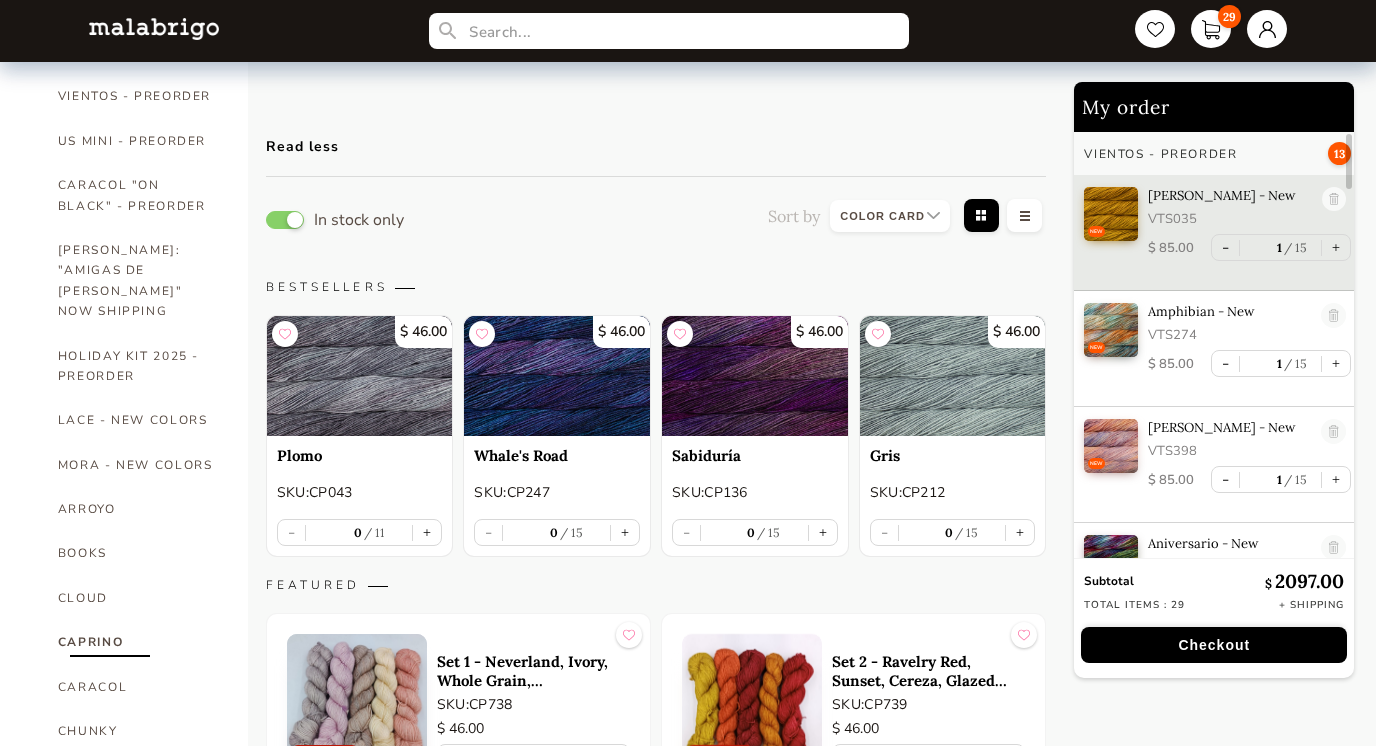 scroll, scrollTop: 0, scrollLeft: 0, axis: both 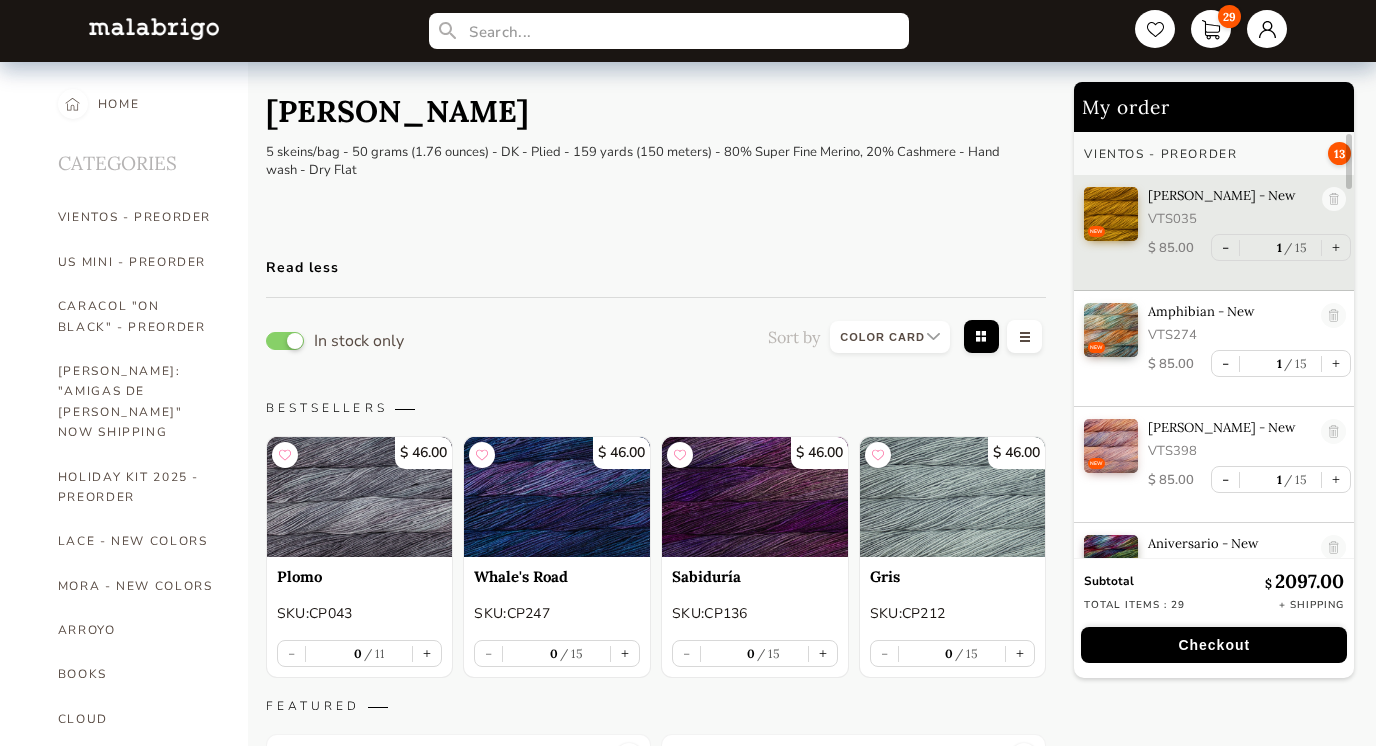 click on "29" at bounding box center [1211, 31] 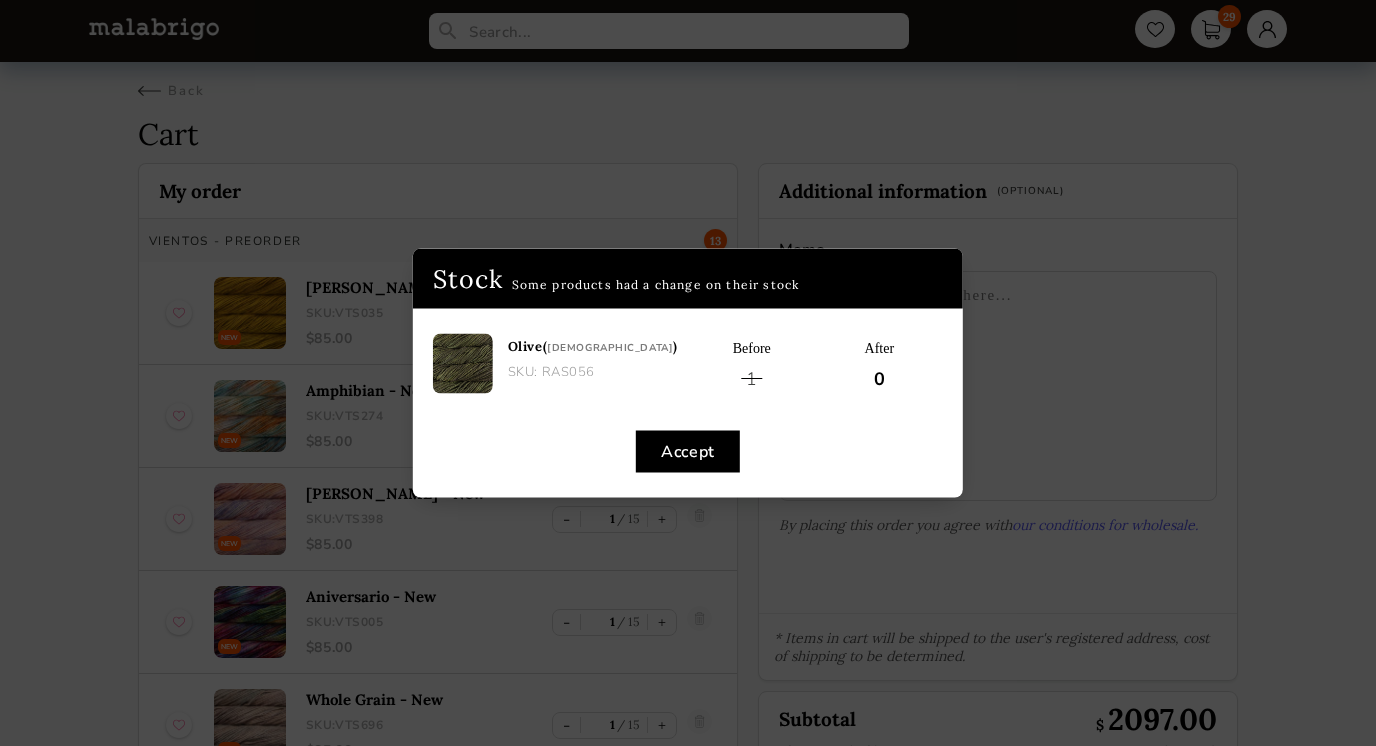 click on "Stock Some products had a change on their stock Olive  ( Rasta ) SKU: RAS056 Before  1 After  0 Accept" at bounding box center [688, 373] 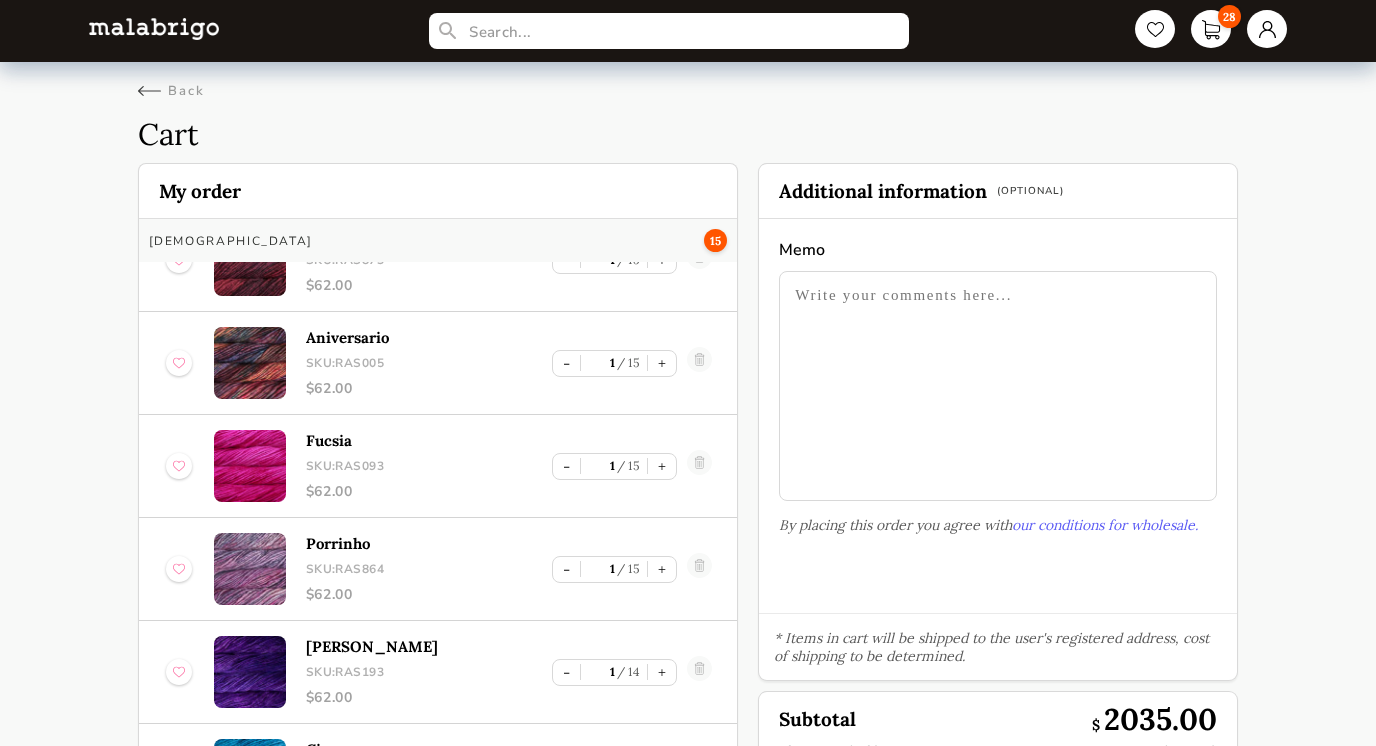 scroll, scrollTop: 2219, scrollLeft: 0, axis: vertical 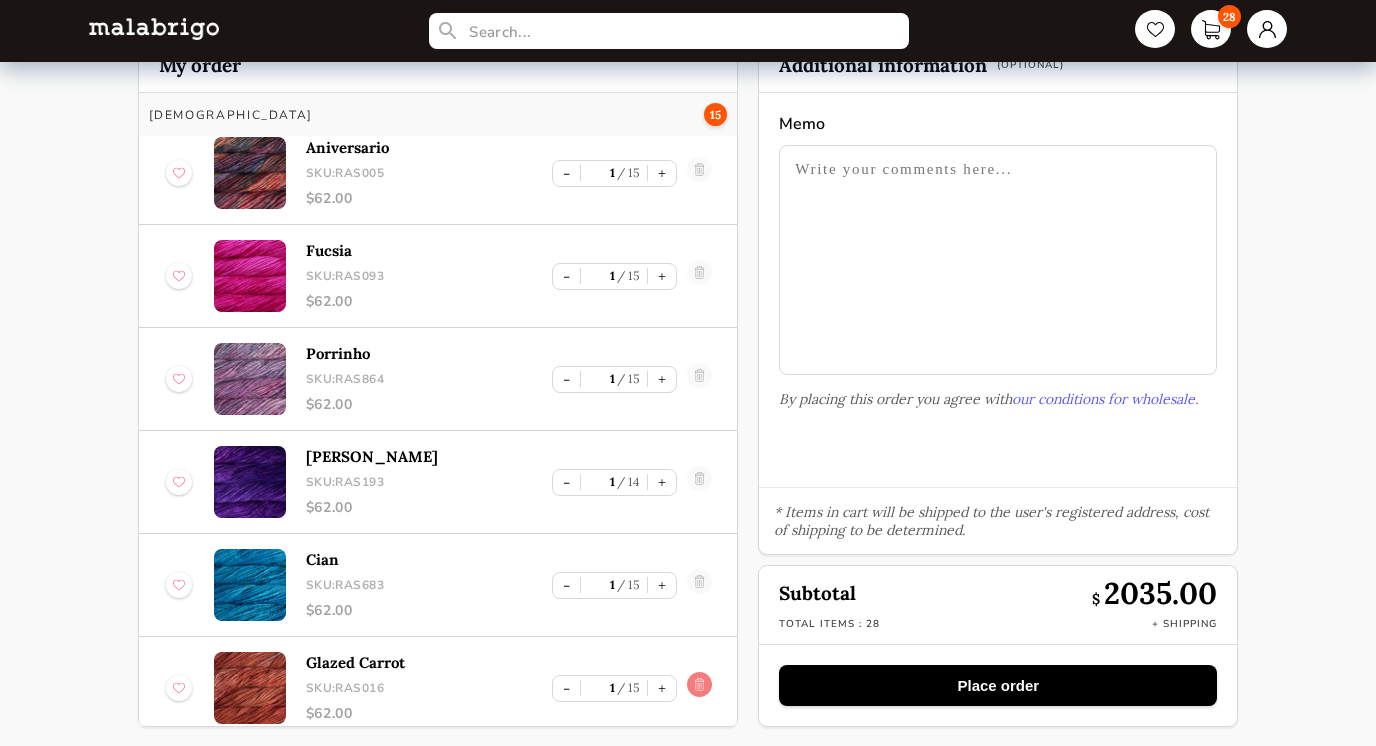 click at bounding box center [699, 688] 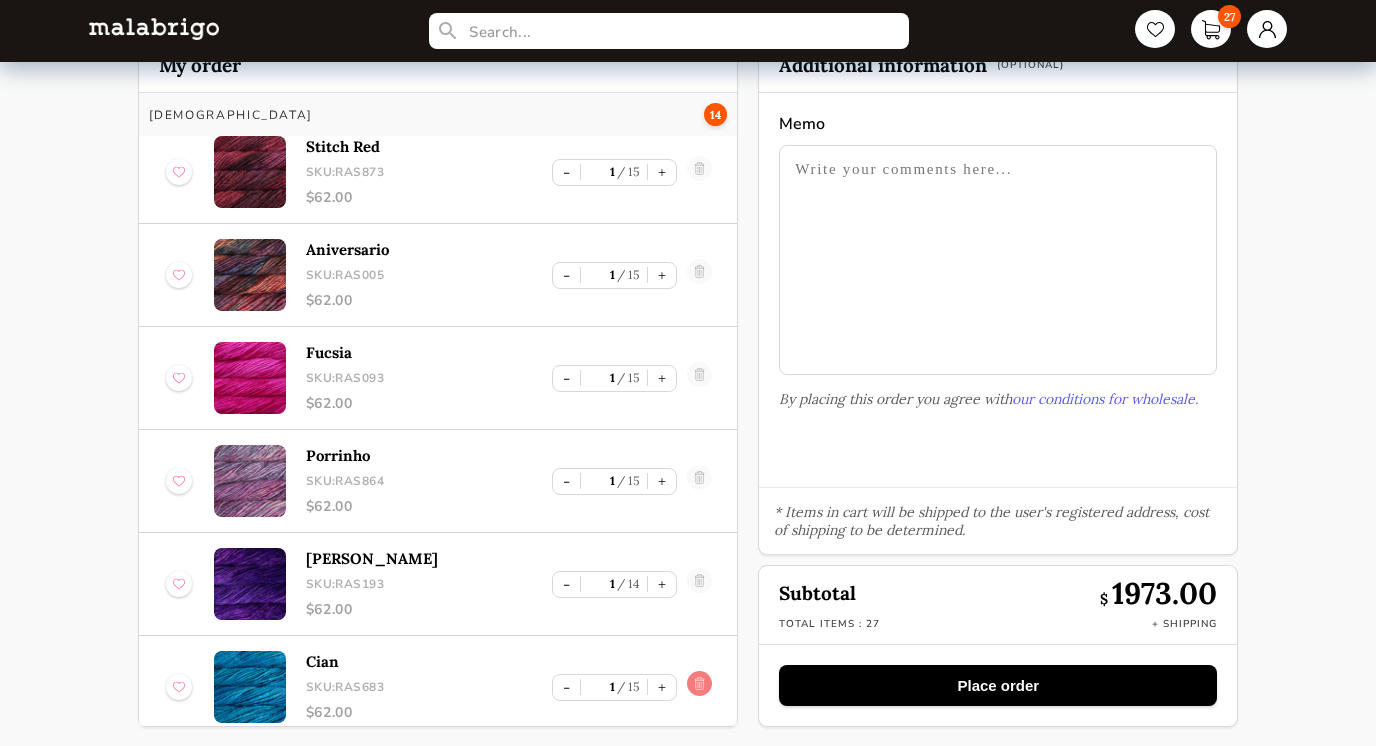 click at bounding box center (699, 687) 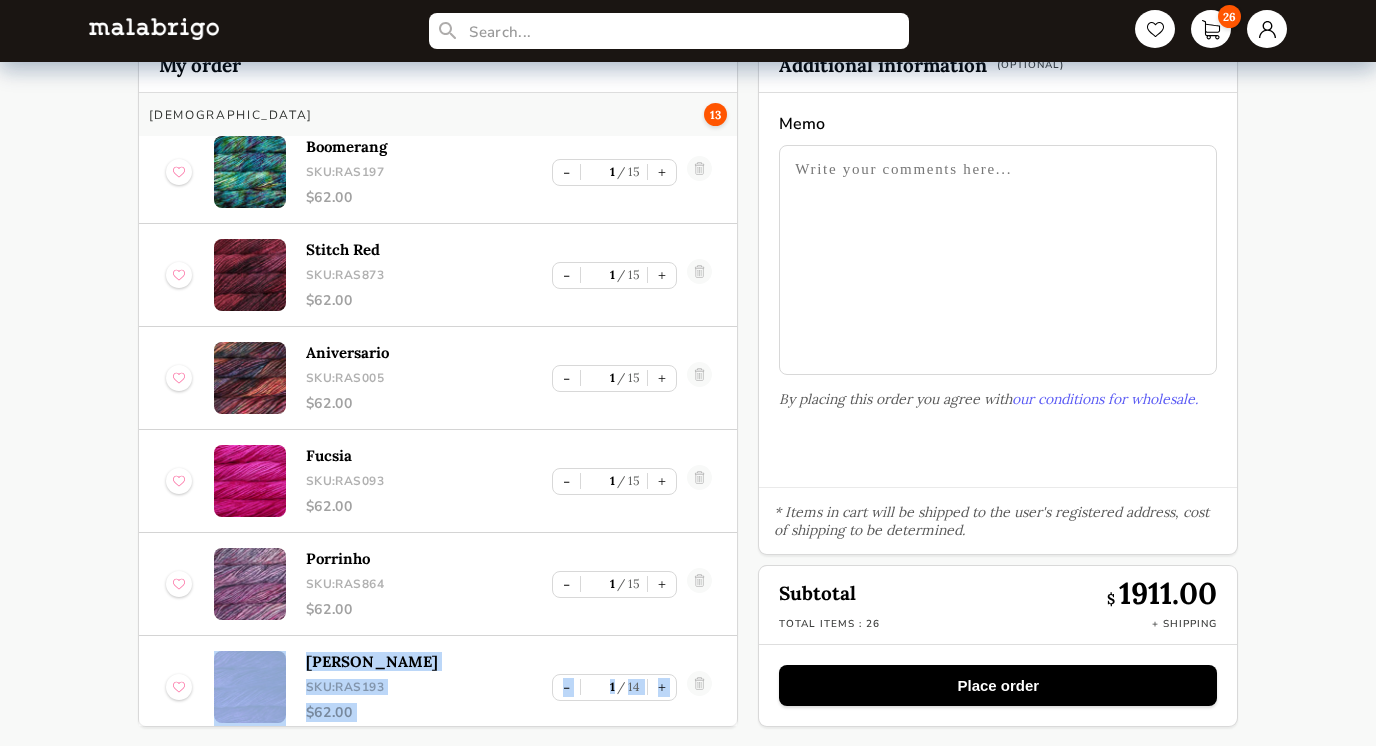 click at bounding box center (699, 687) 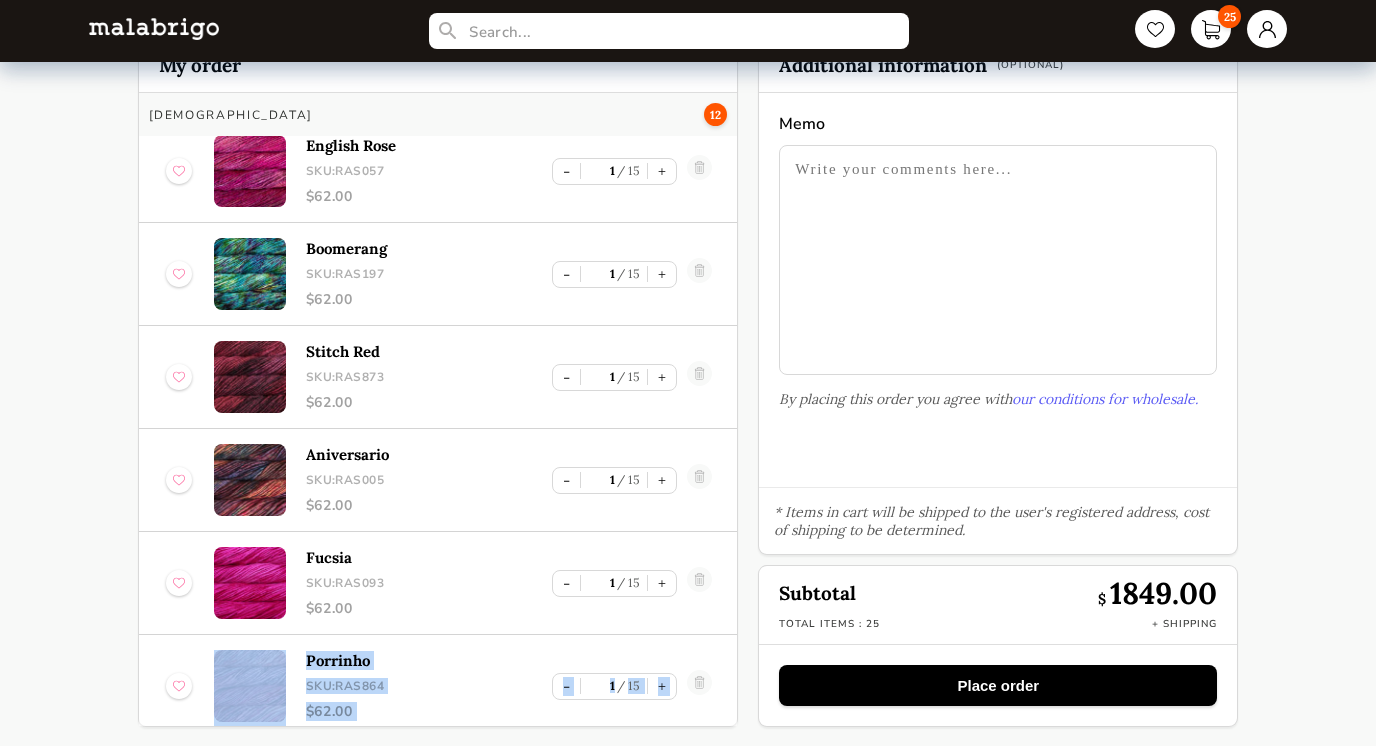 click at bounding box center (699, 686) 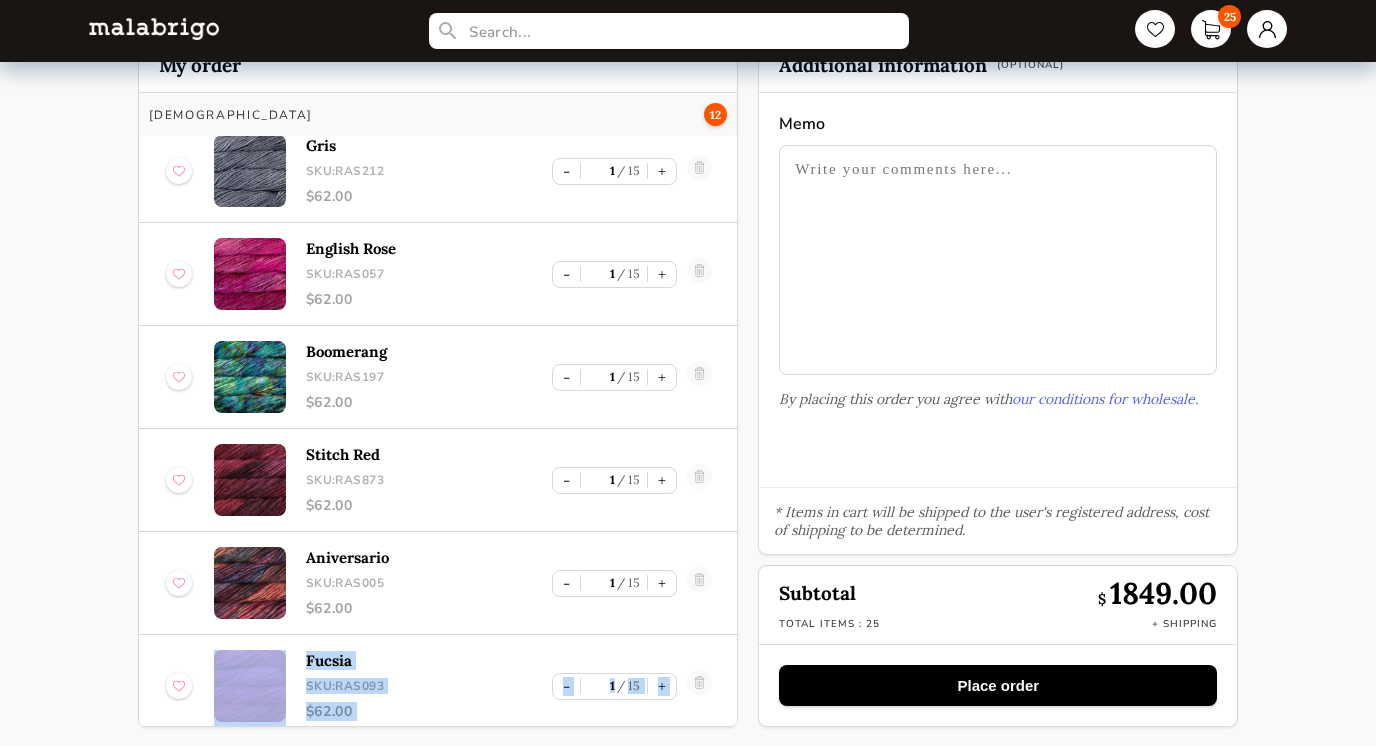 click at bounding box center (699, 686) 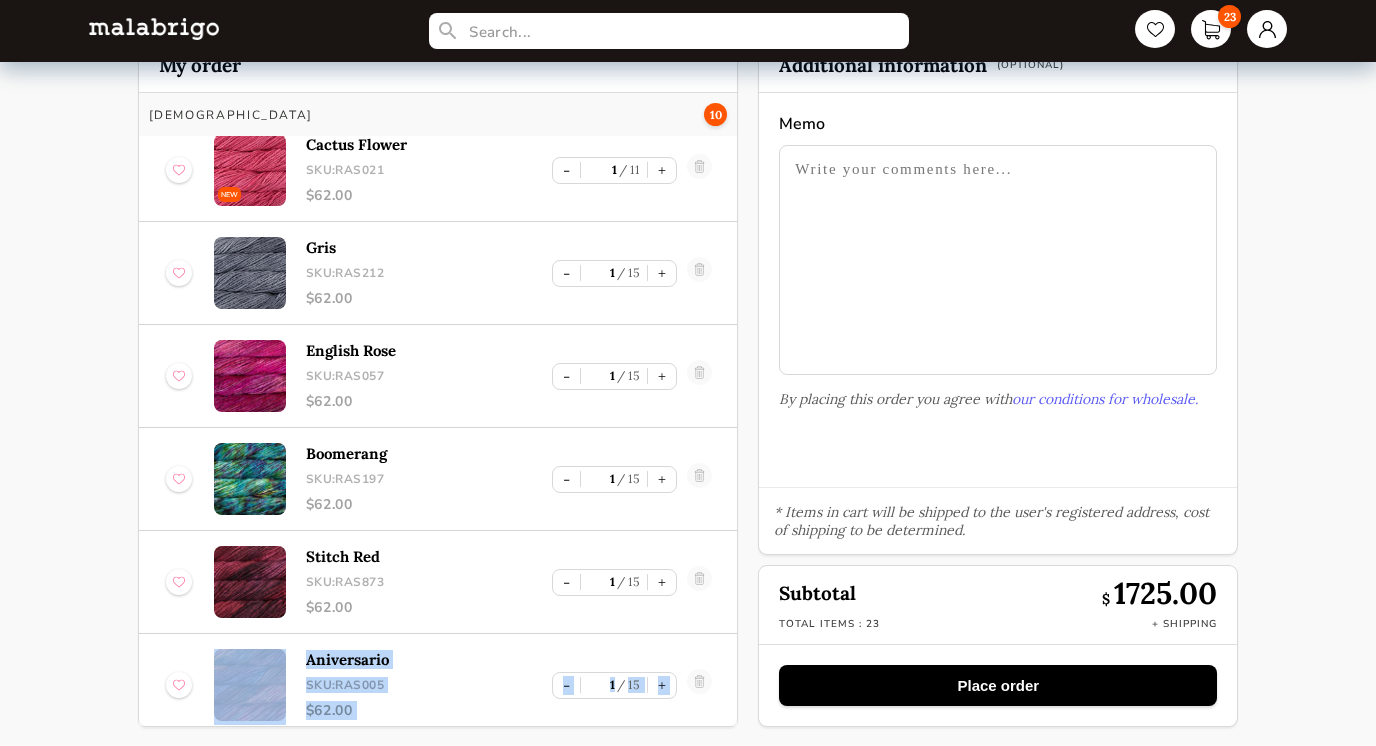 click at bounding box center [699, 685] 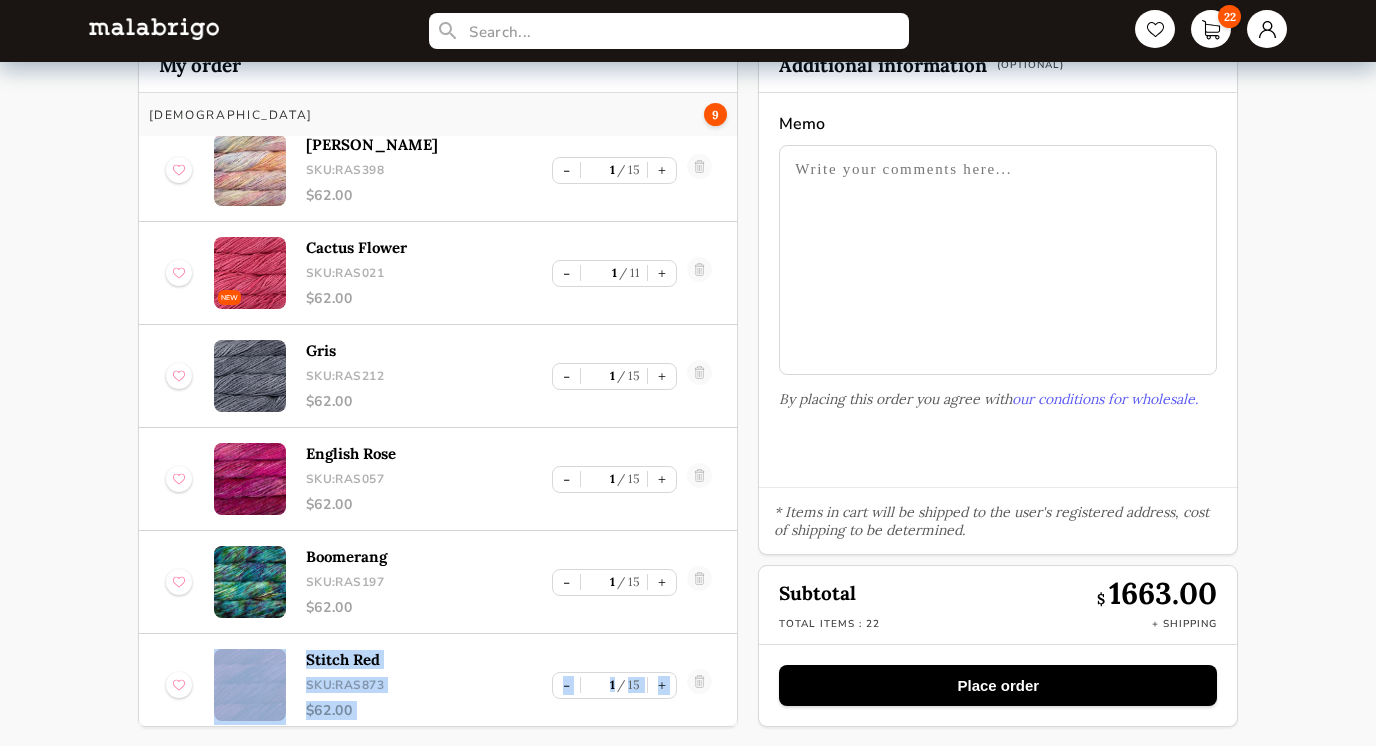 click at bounding box center [699, 685] 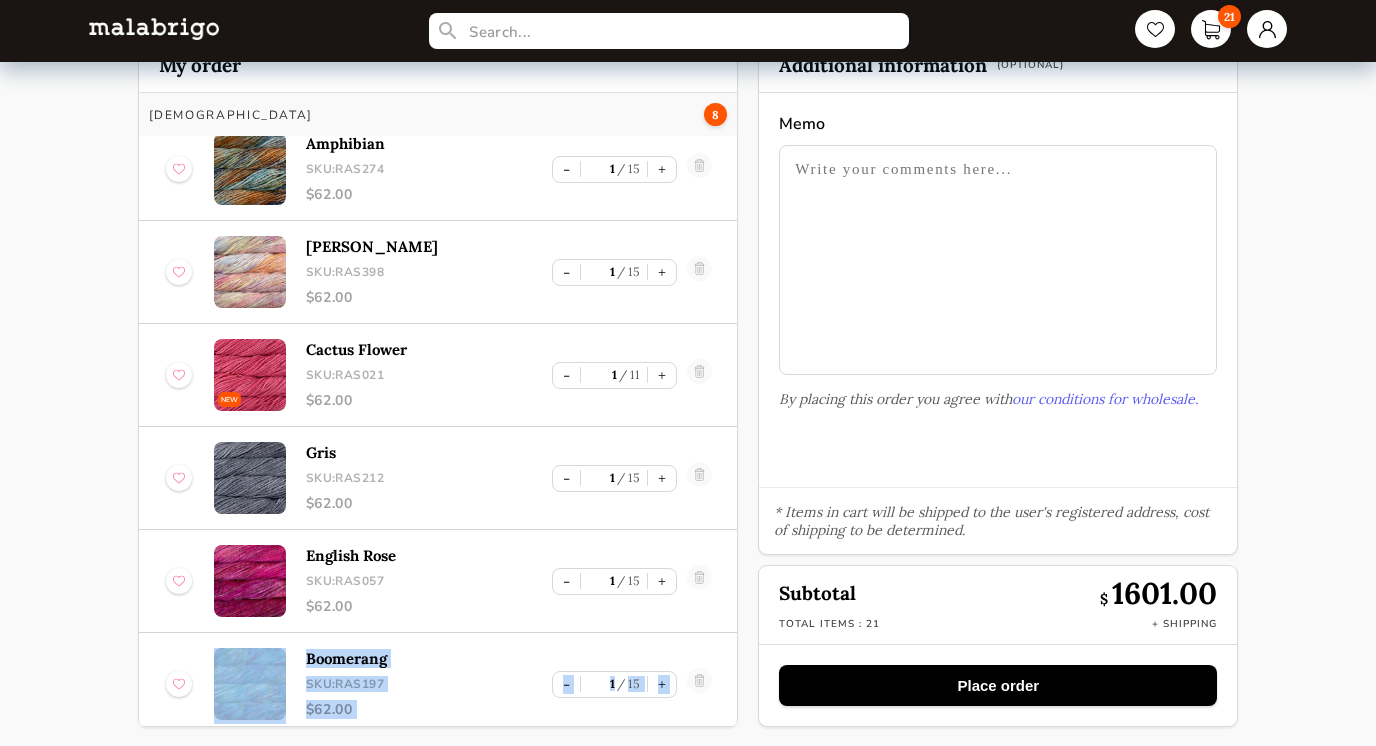 click at bounding box center [699, 684] 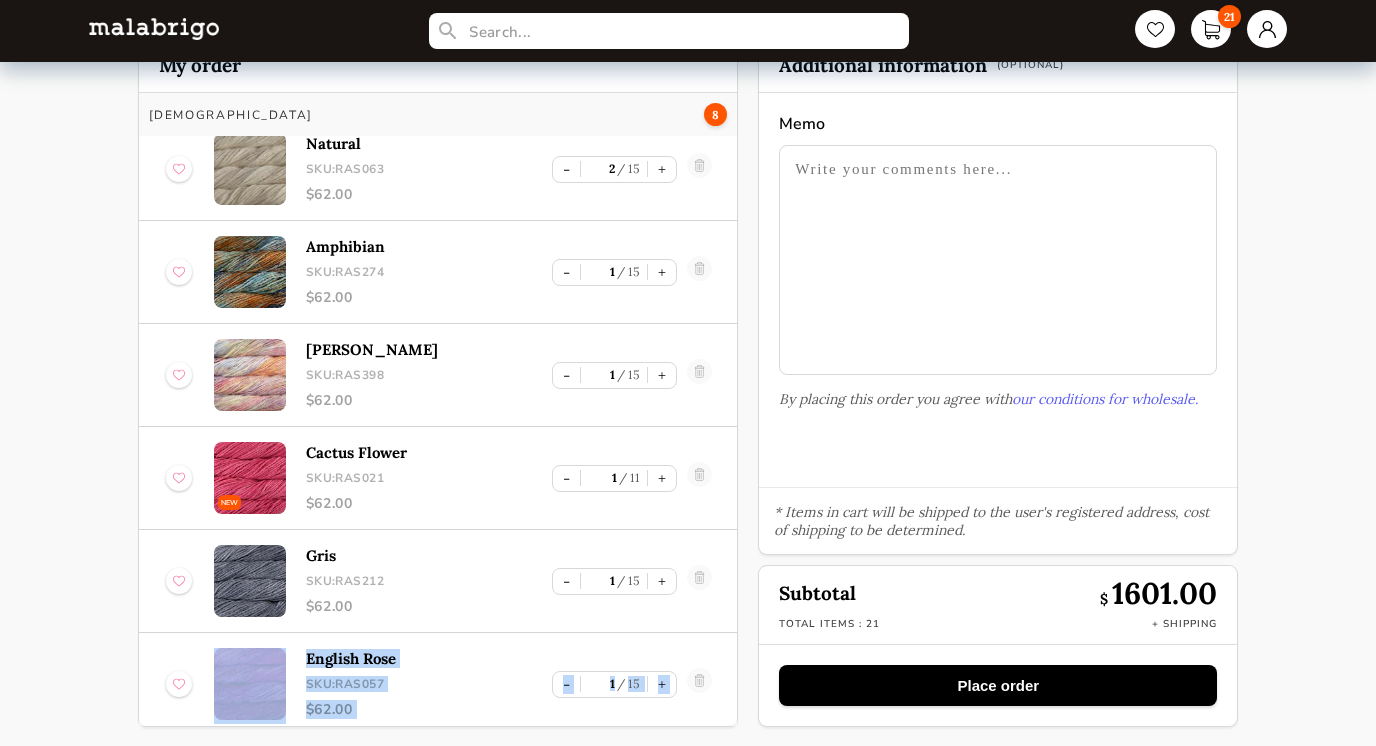 click at bounding box center [699, 684] 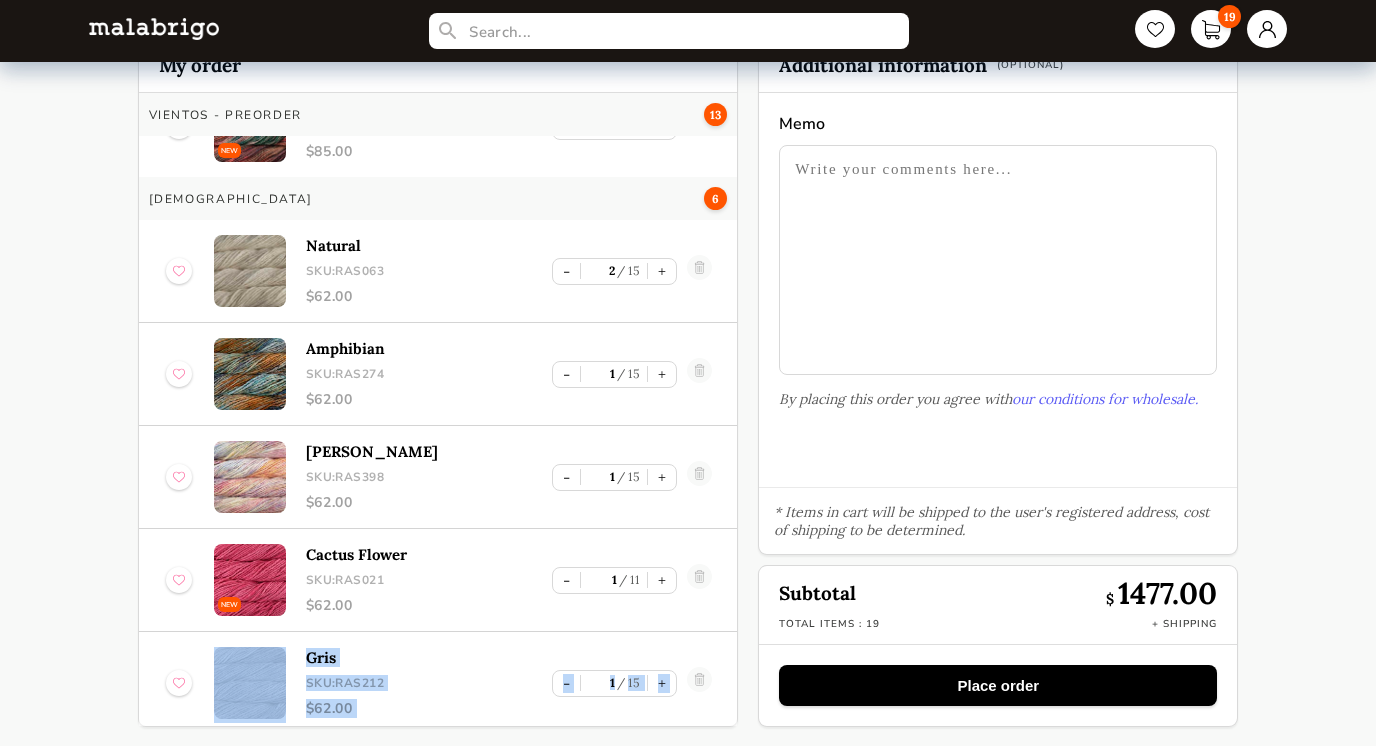 click at bounding box center (699, 683) 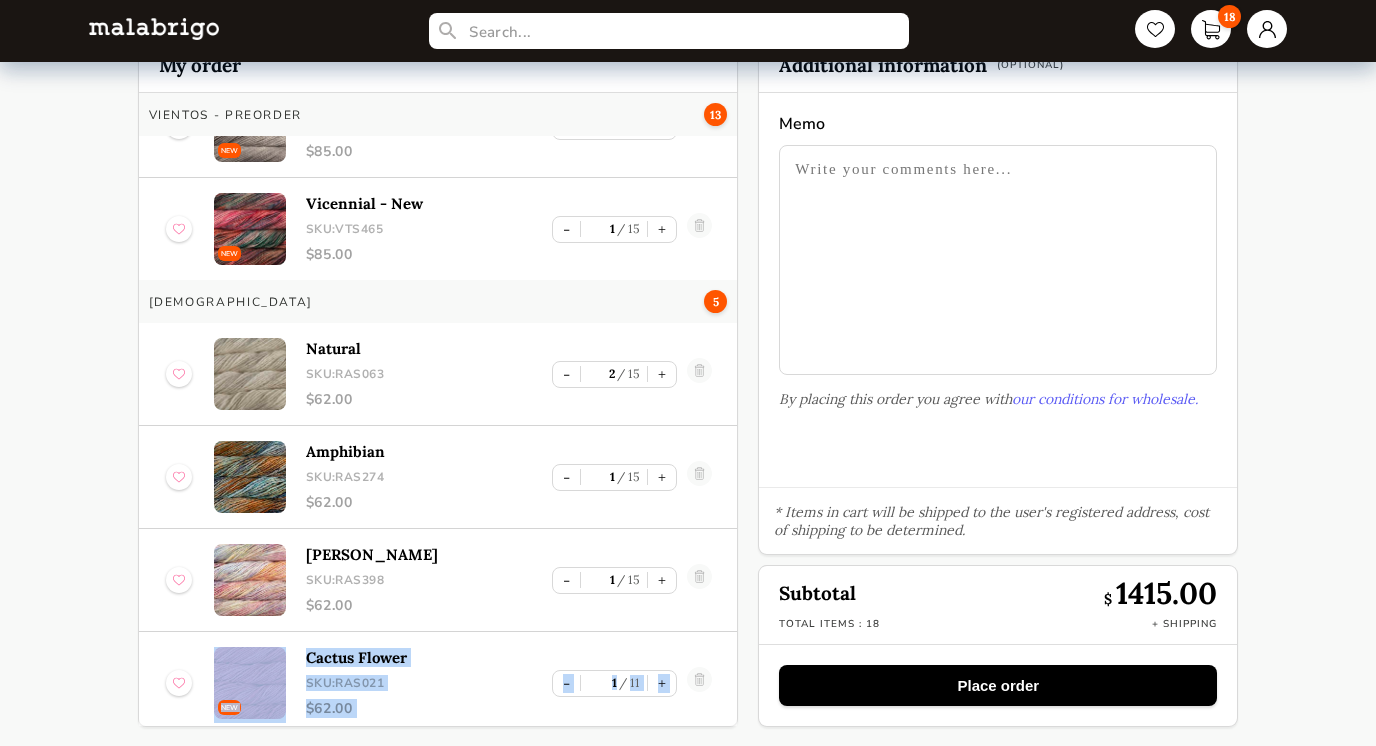 click at bounding box center [699, 683] 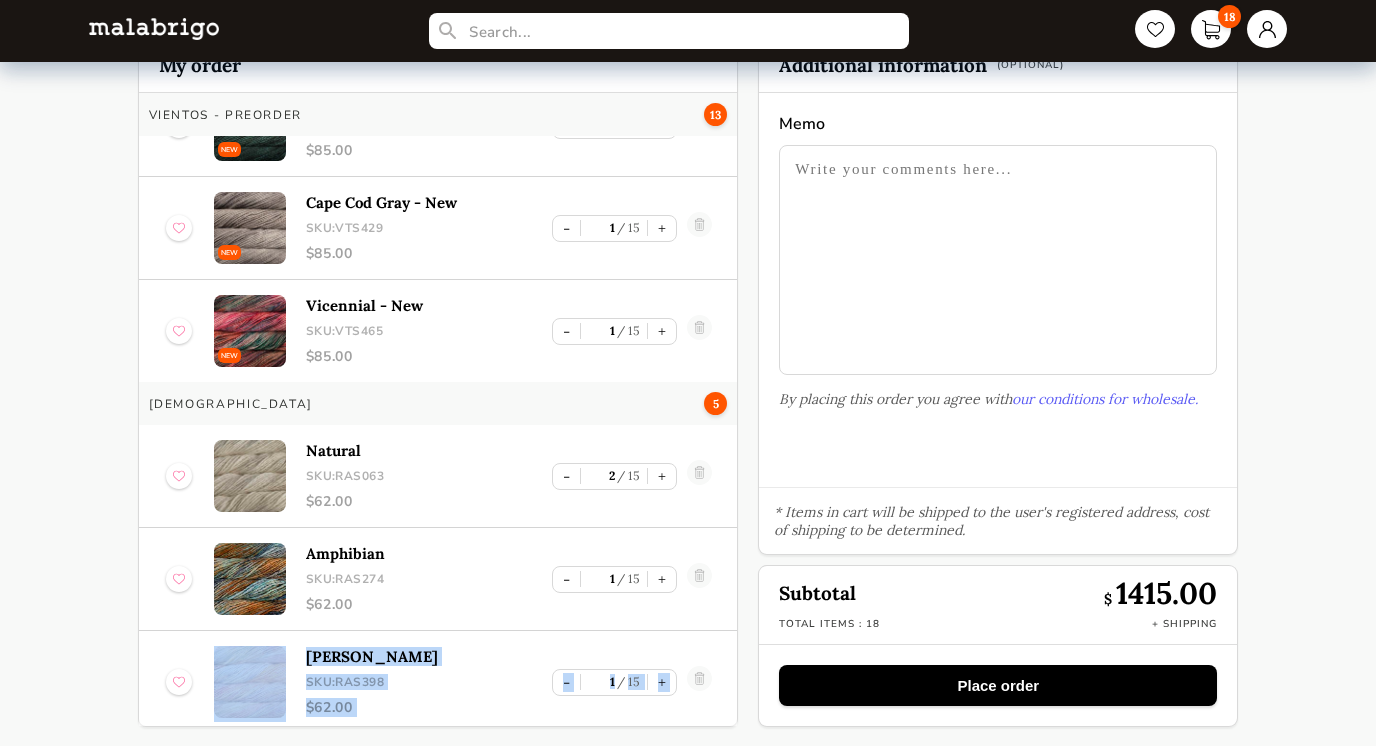 click at bounding box center (699, 682) 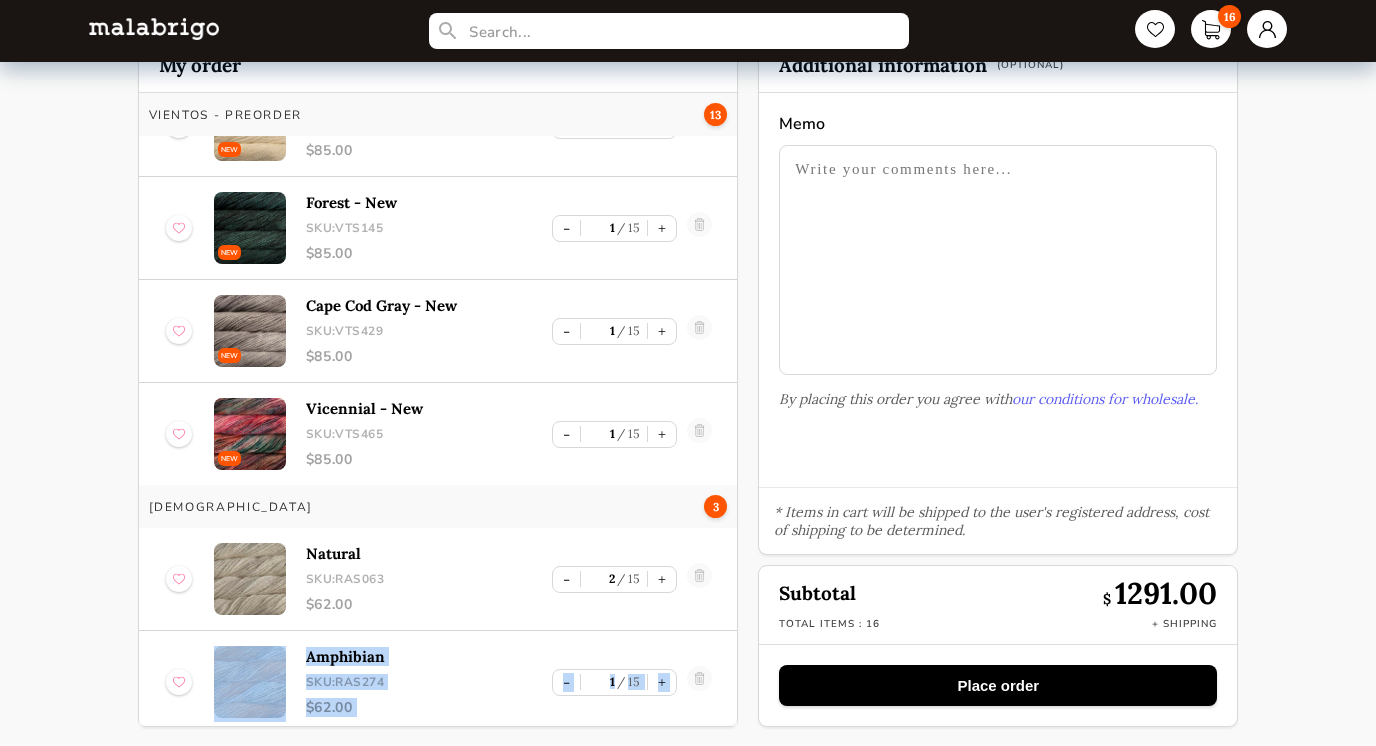 click at bounding box center [699, 682] 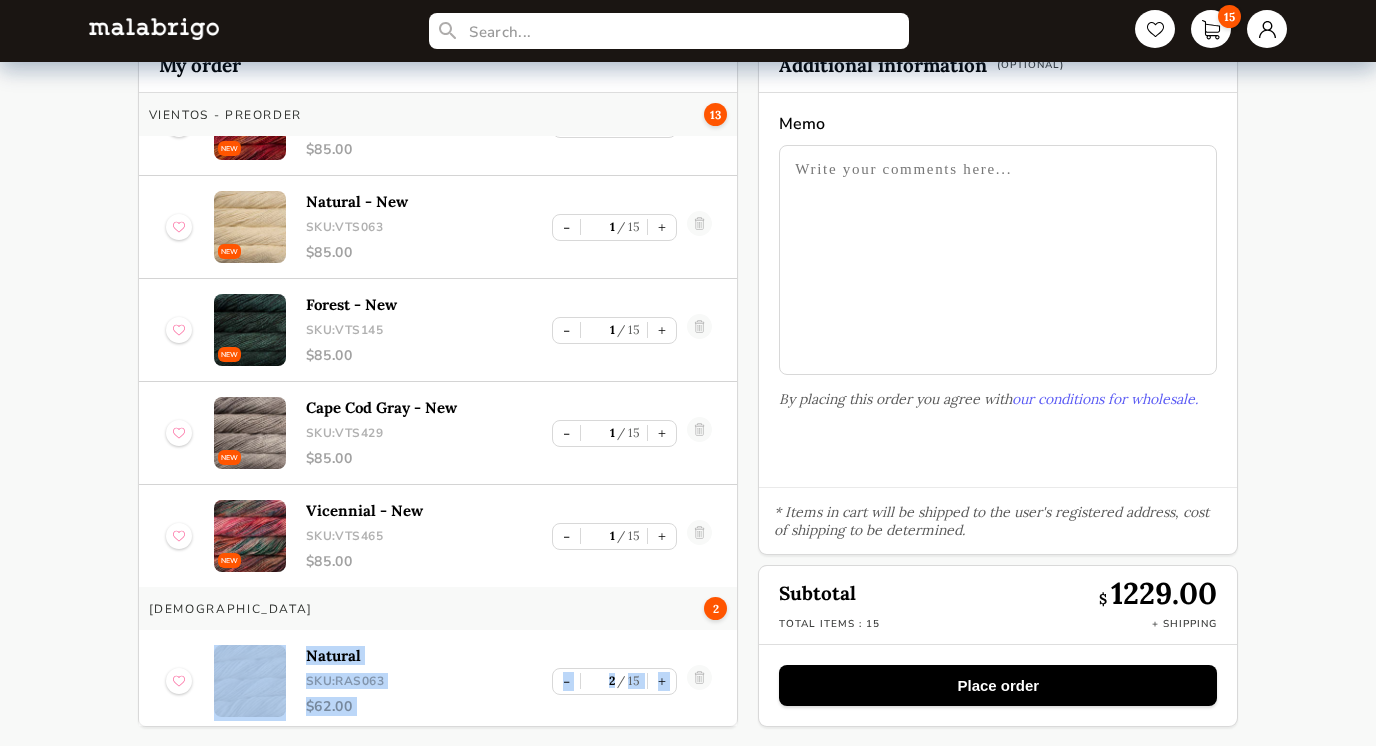 click at bounding box center [699, 681] 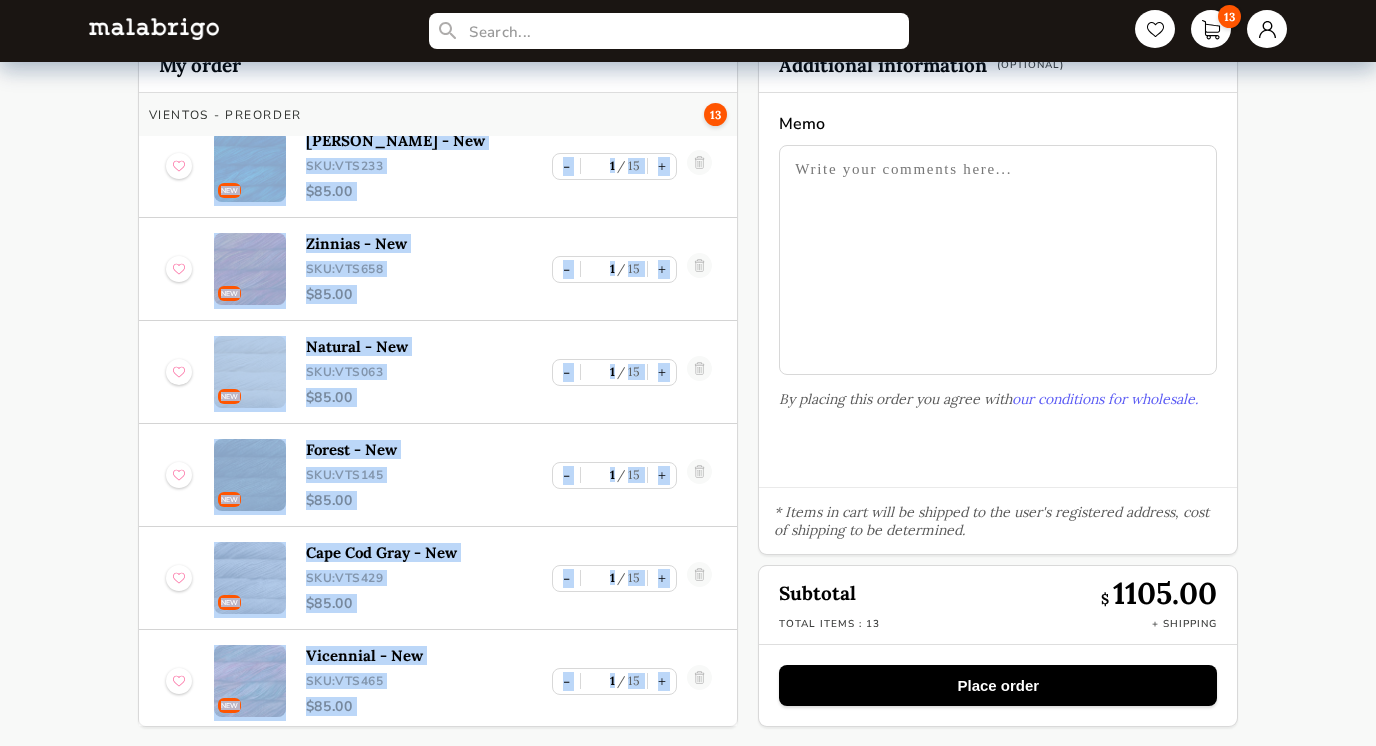 click at bounding box center (699, 681) 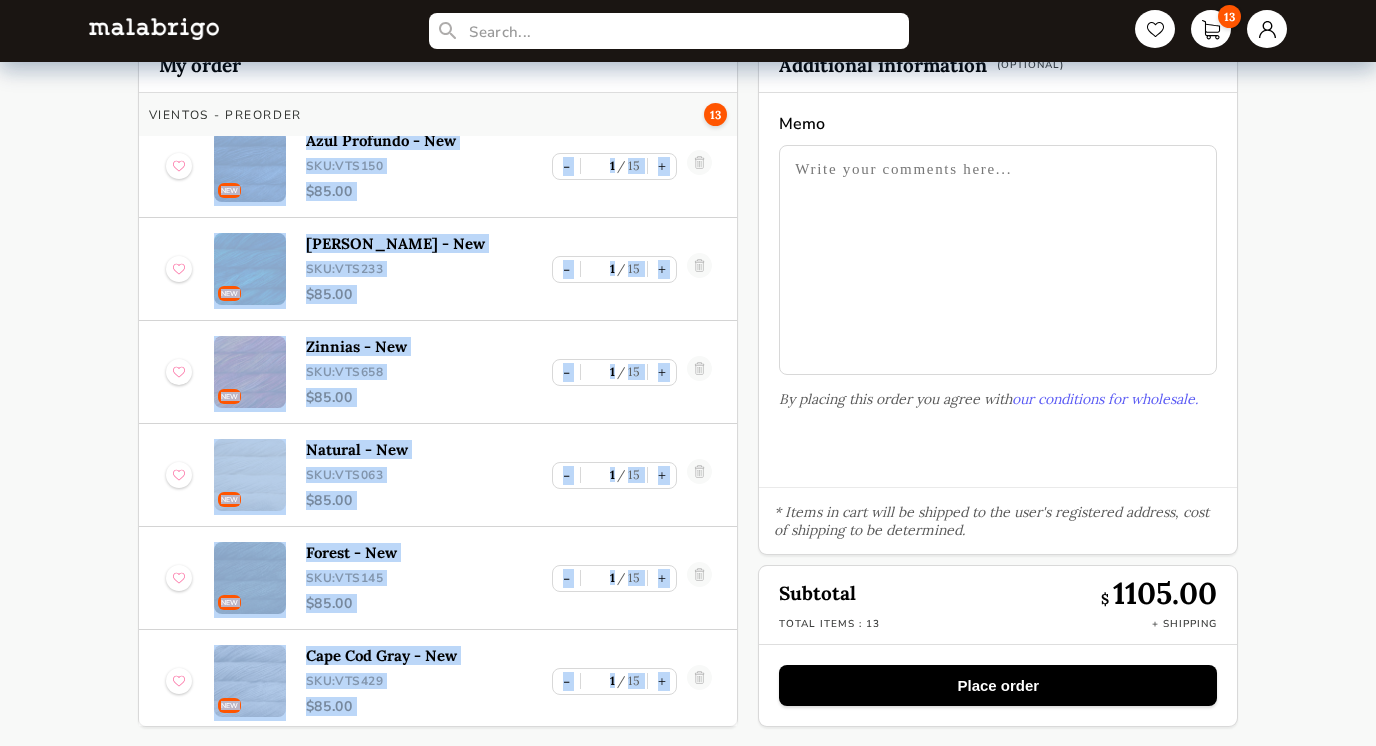 click at bounding box center (699, 681) 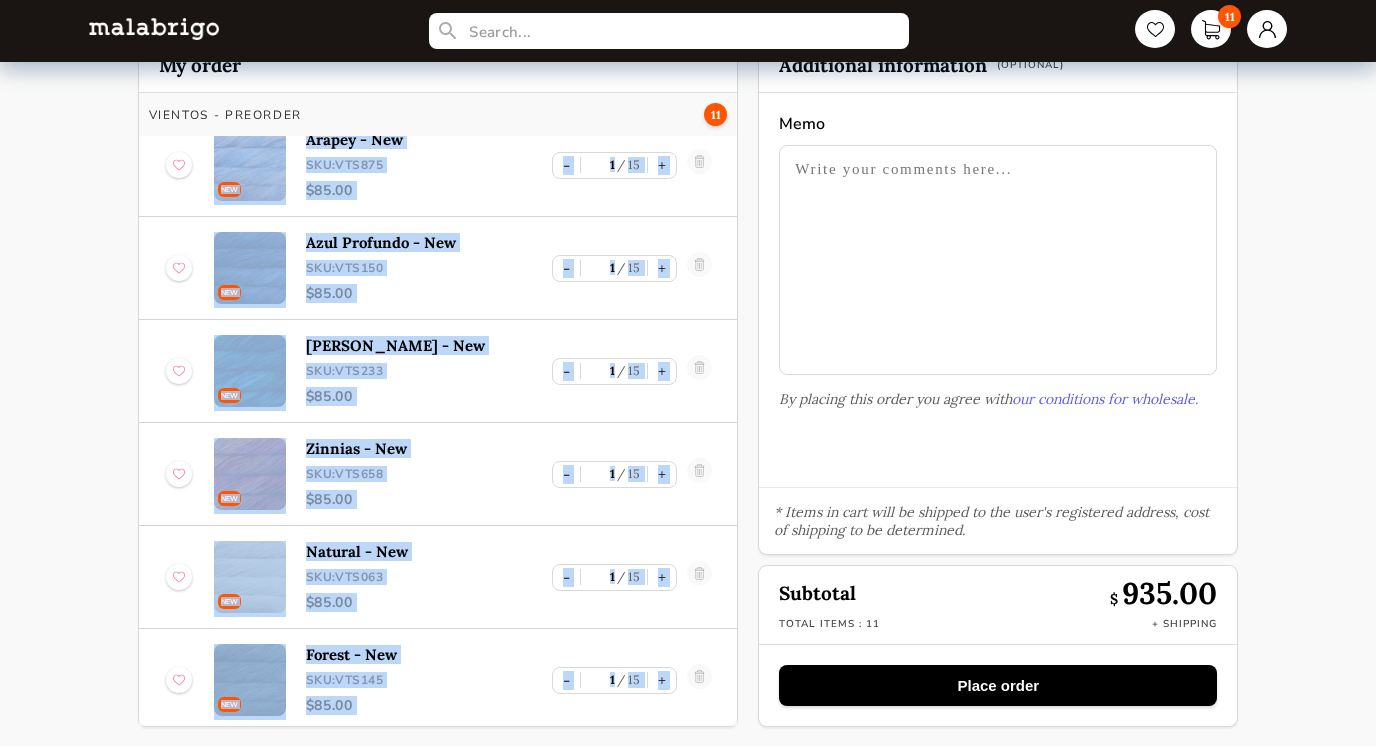 click at bounding box center (699, 680) 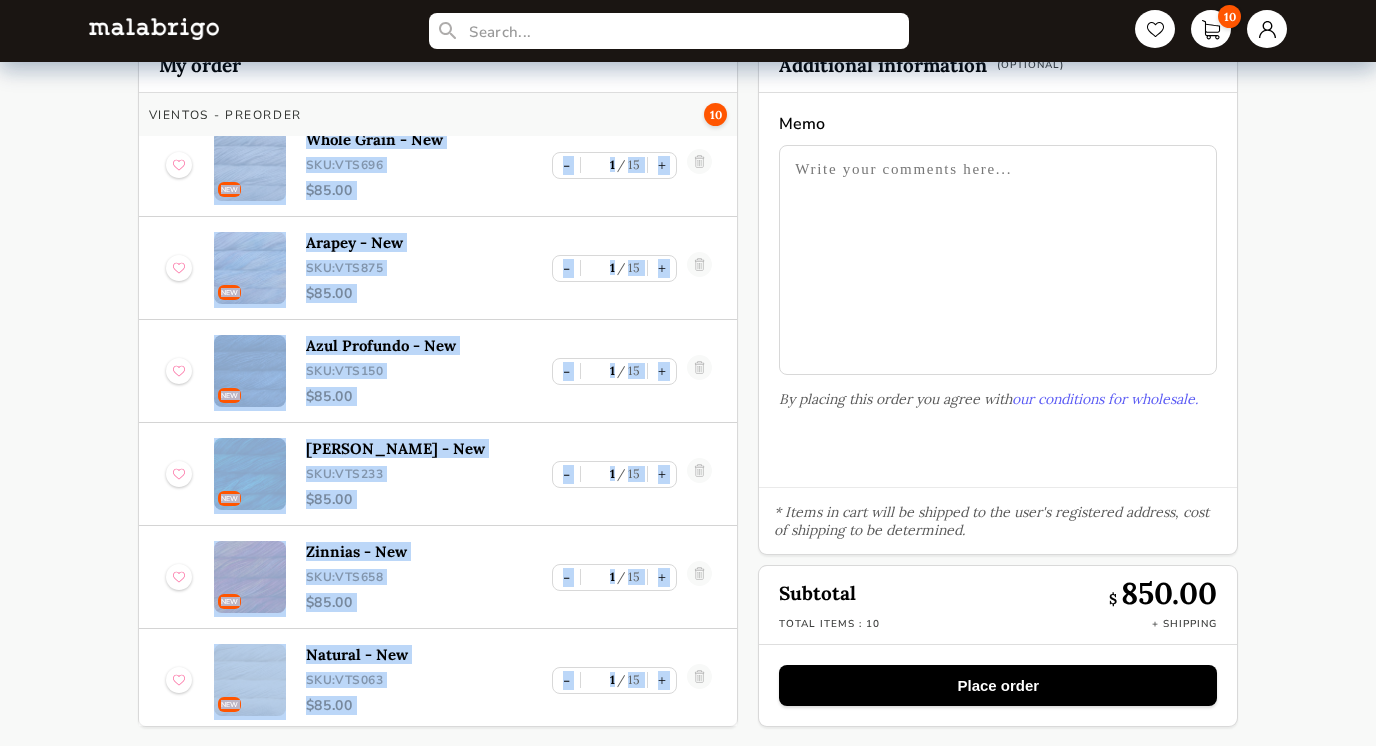 click at bounding box center (699, 680) 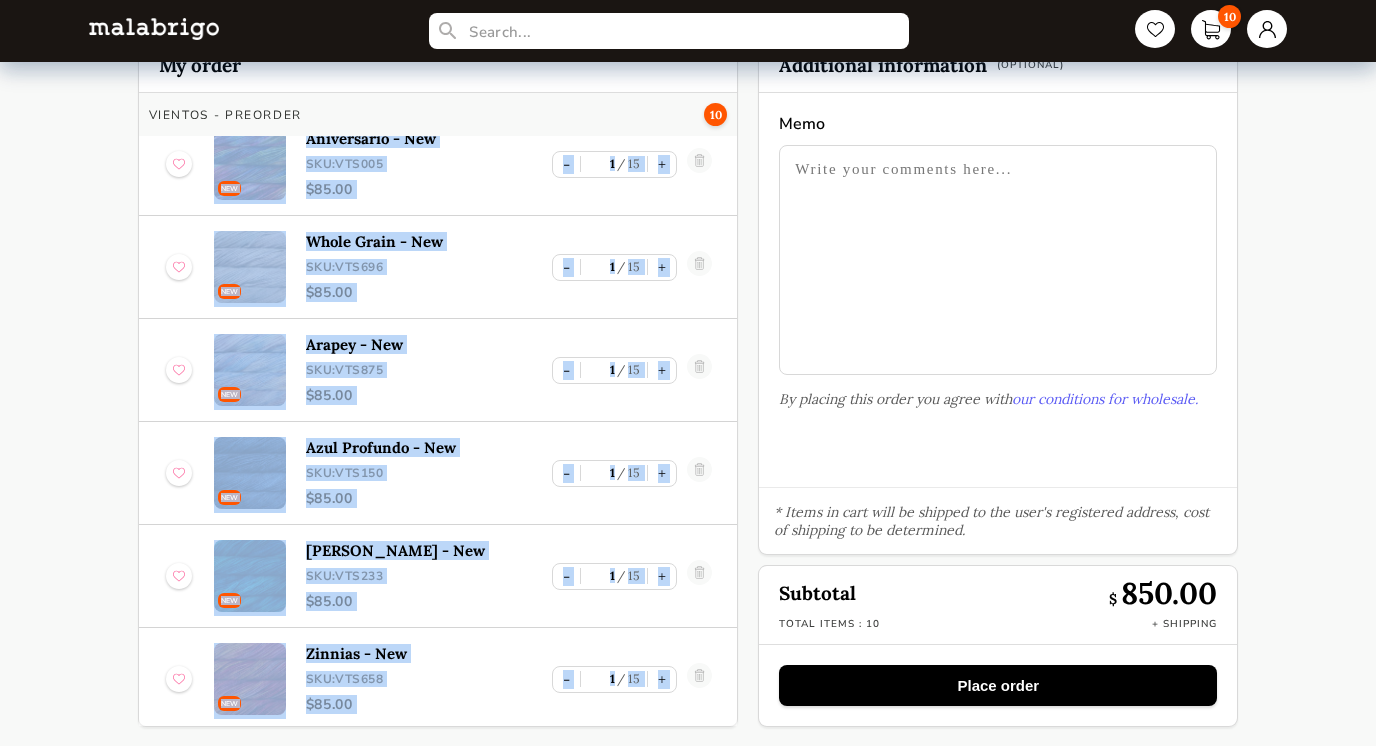 click at bounding box center [699, 679] 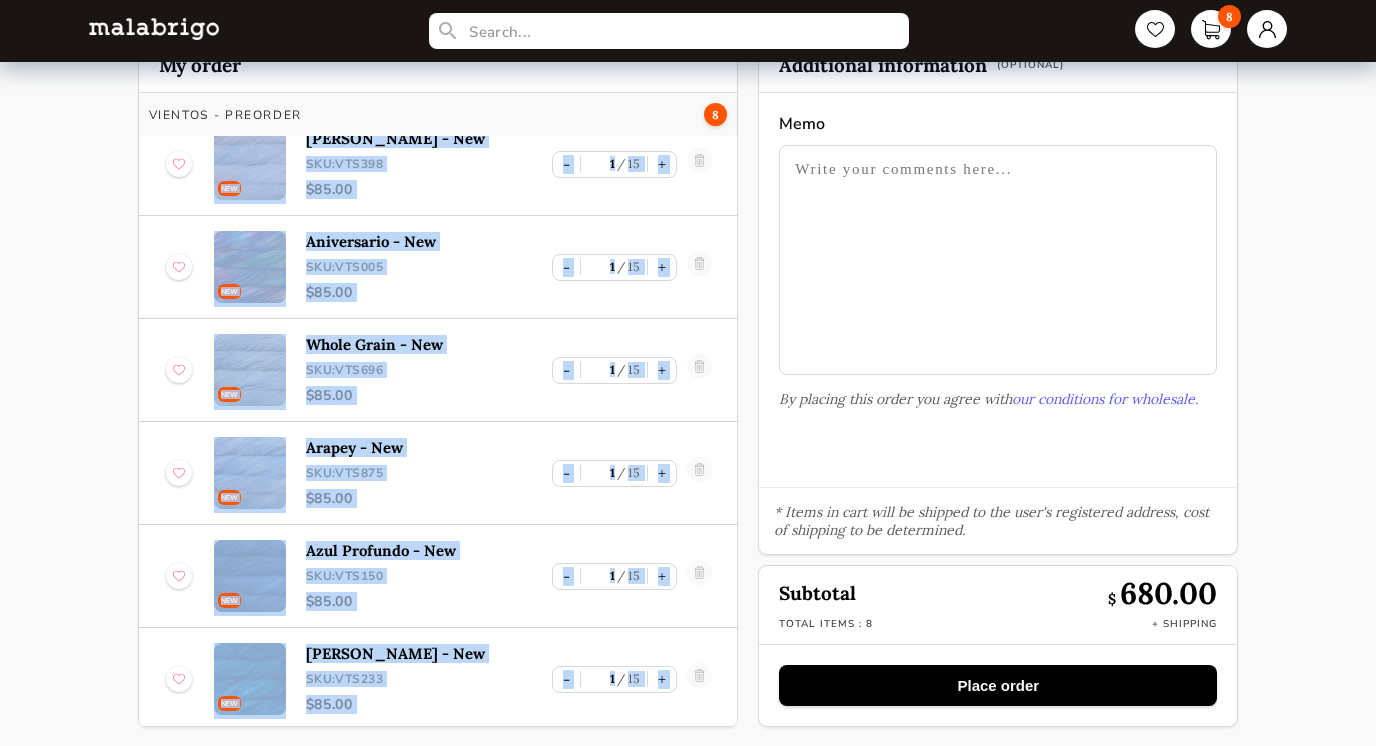 click at bounding box center (699, 679) 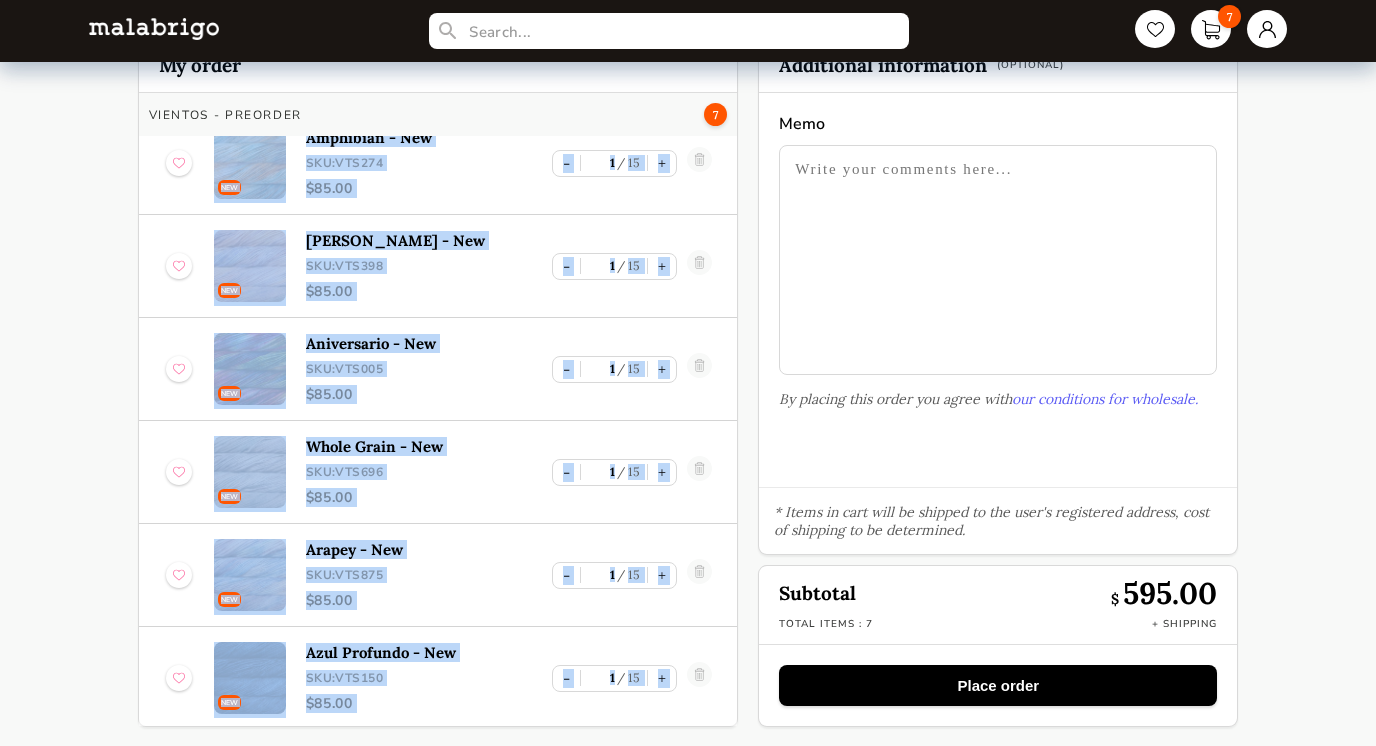 click at bounding box center [699, 678] 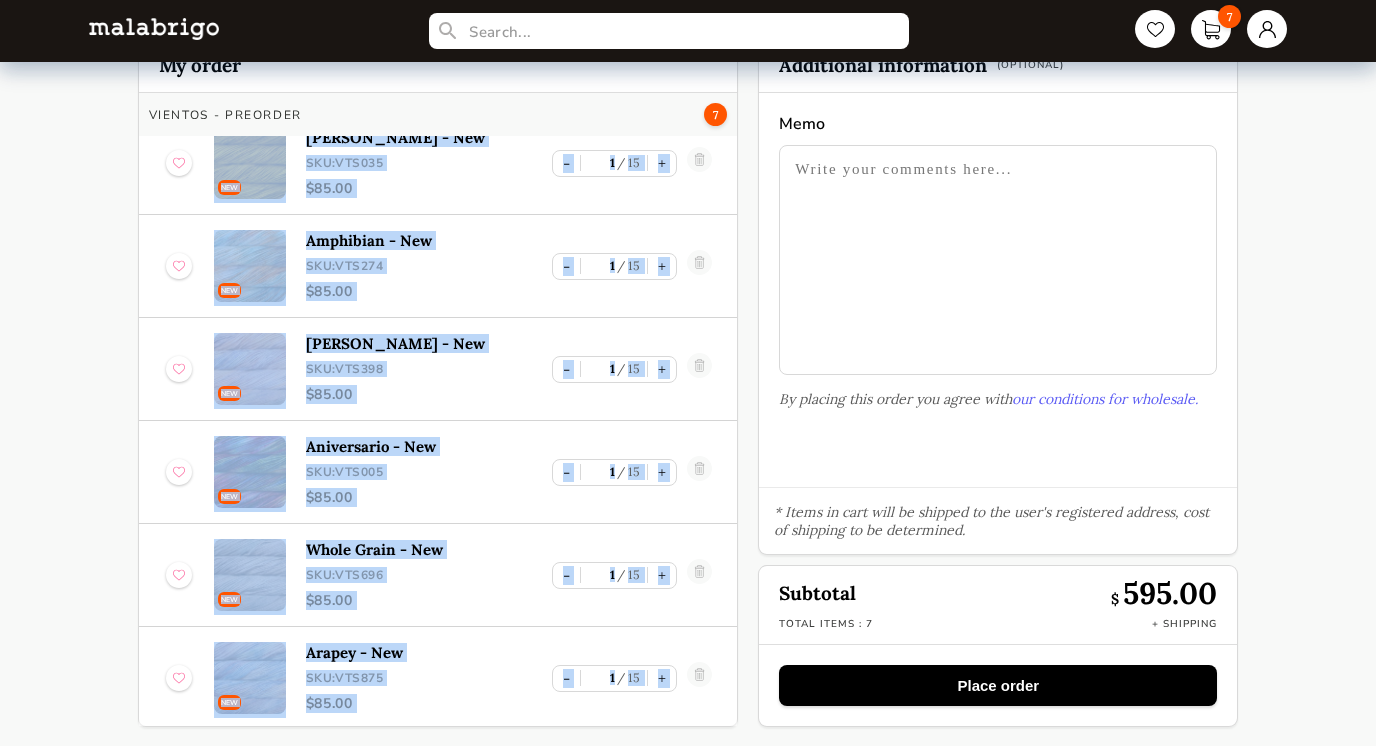 click at bounding box center [699, 678] 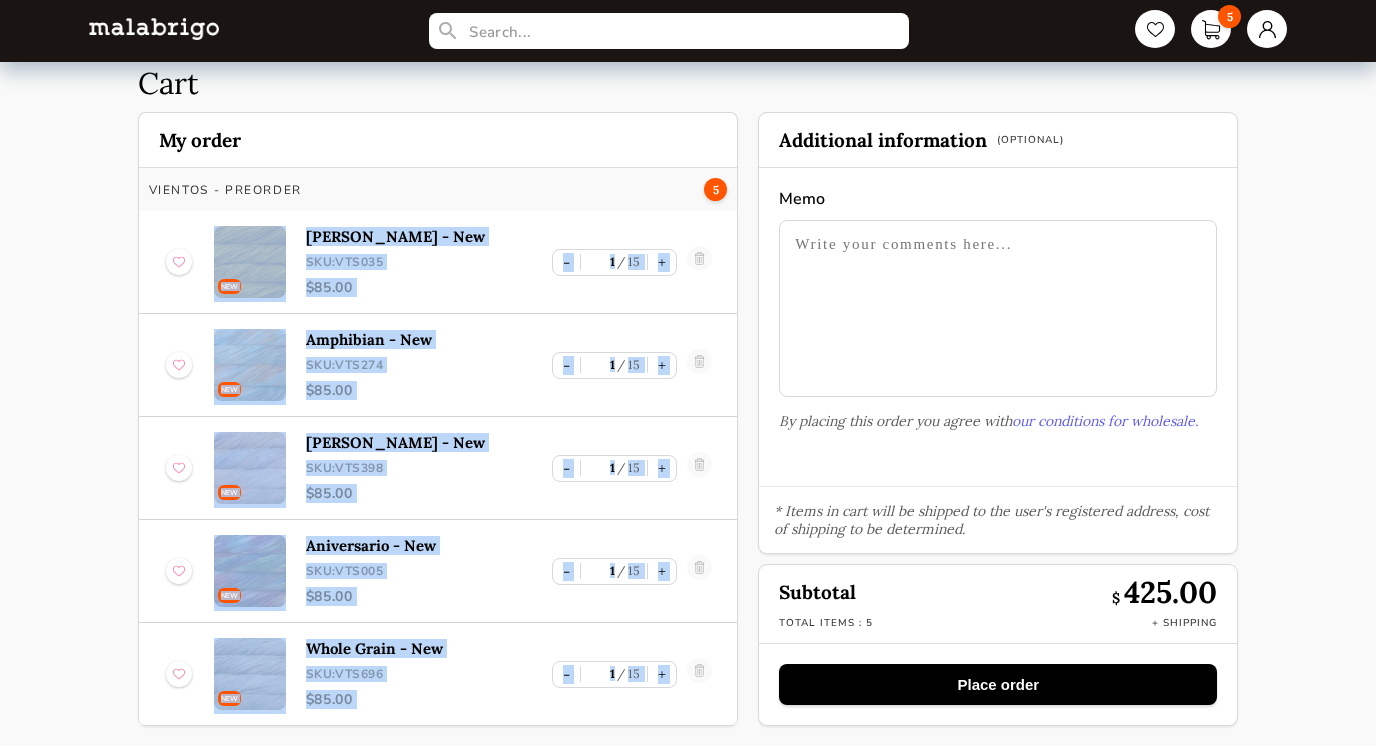 scroll, scrollTop: 48, scrollLeft: 0, axis: vertical 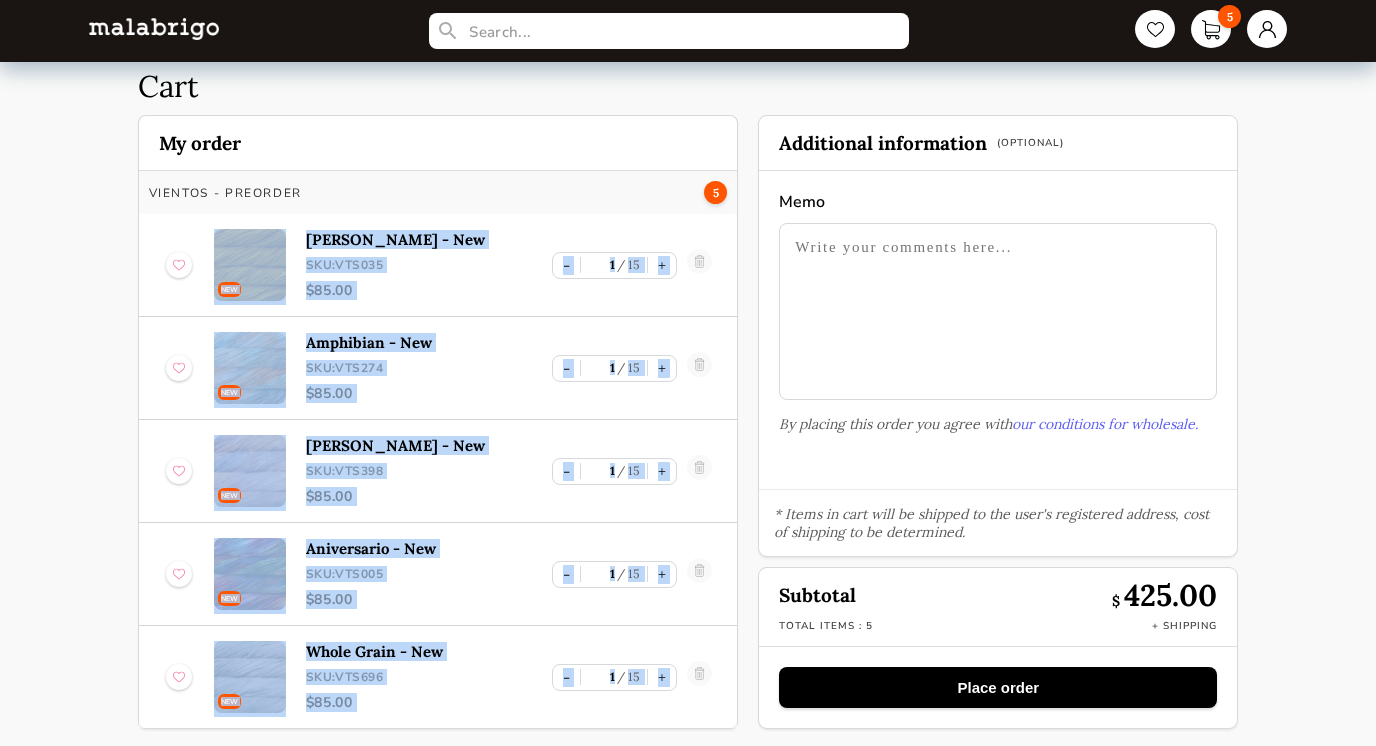 click at bounding box center (699, 677) 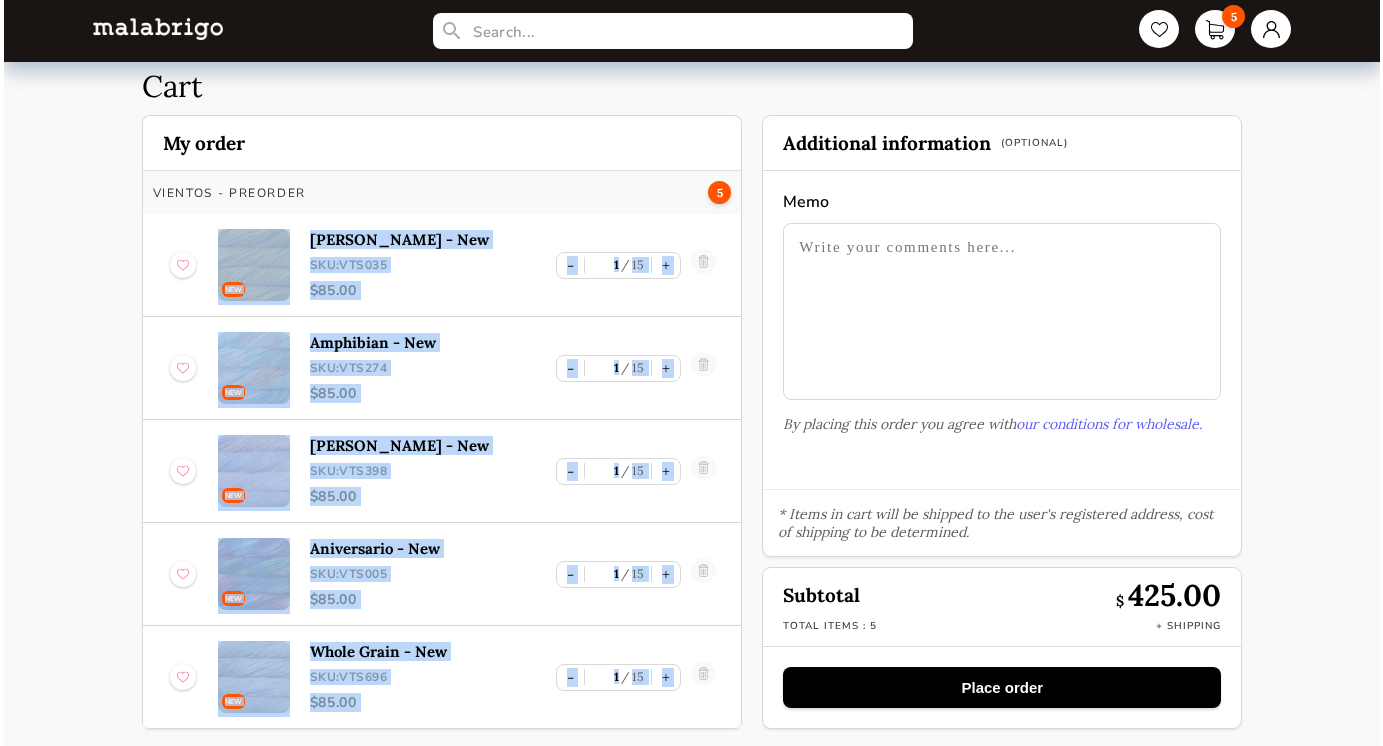 scroll, scrollTop: 0, scrollLeft: 0, axis: both 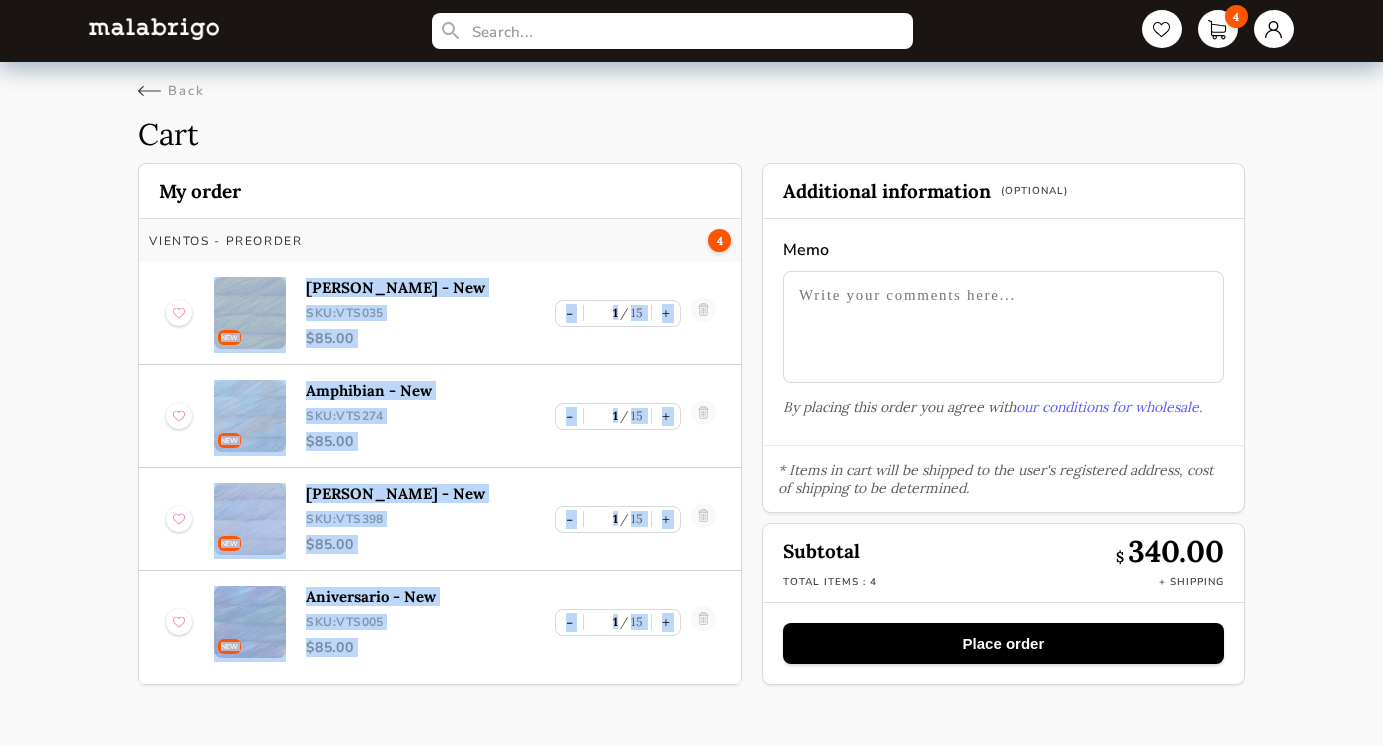 click on "VIENTOS - PREORDER 4 NEW [PERSON_NAME] - New SKU:  VTS035 $ 85.00 - 1 15 + NEW Amphibian - New SKU:  VTS274 $ 85.00 - 1 15 + NEW [PERSON_NAME] - New SKU:  VTS398 $ 85.00 - 1 15 + NEW Aniversario - New SKU:  VTS005 $ 85.00 - 1 15 +" at bounding box center [440, 451] 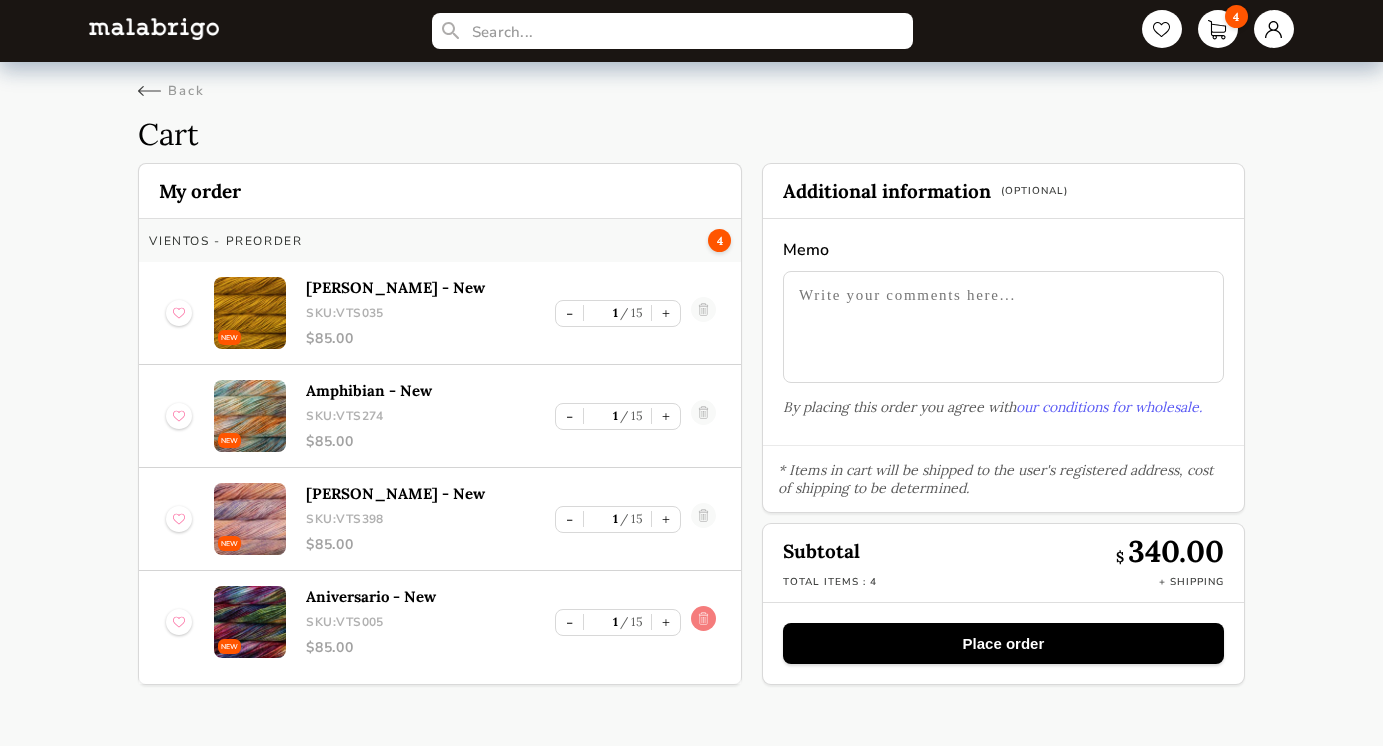 click at bounding box center (703, 622) 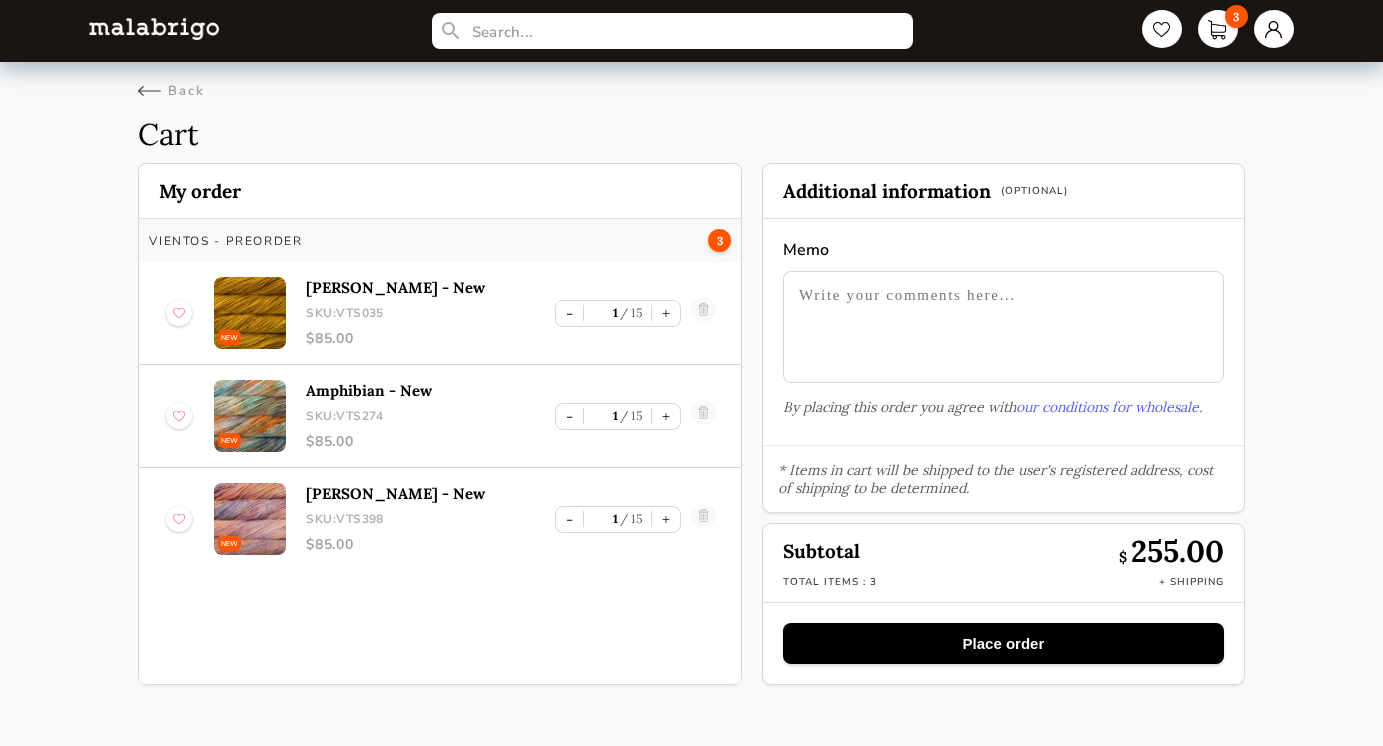 click on "VIENTOS - PREORDER 3 NEW [PERSON_NAME] - New SKU:  VTS035 $ 85.00 - 1 15 + NEW Amphibian - New SKU:  VTS274 $ 85.00 - 1 15 + NEW [PERSON_NAME] - New SKU:  VTS398 $ 85.00 - 1 15 +" at bounding box center [440, 451] 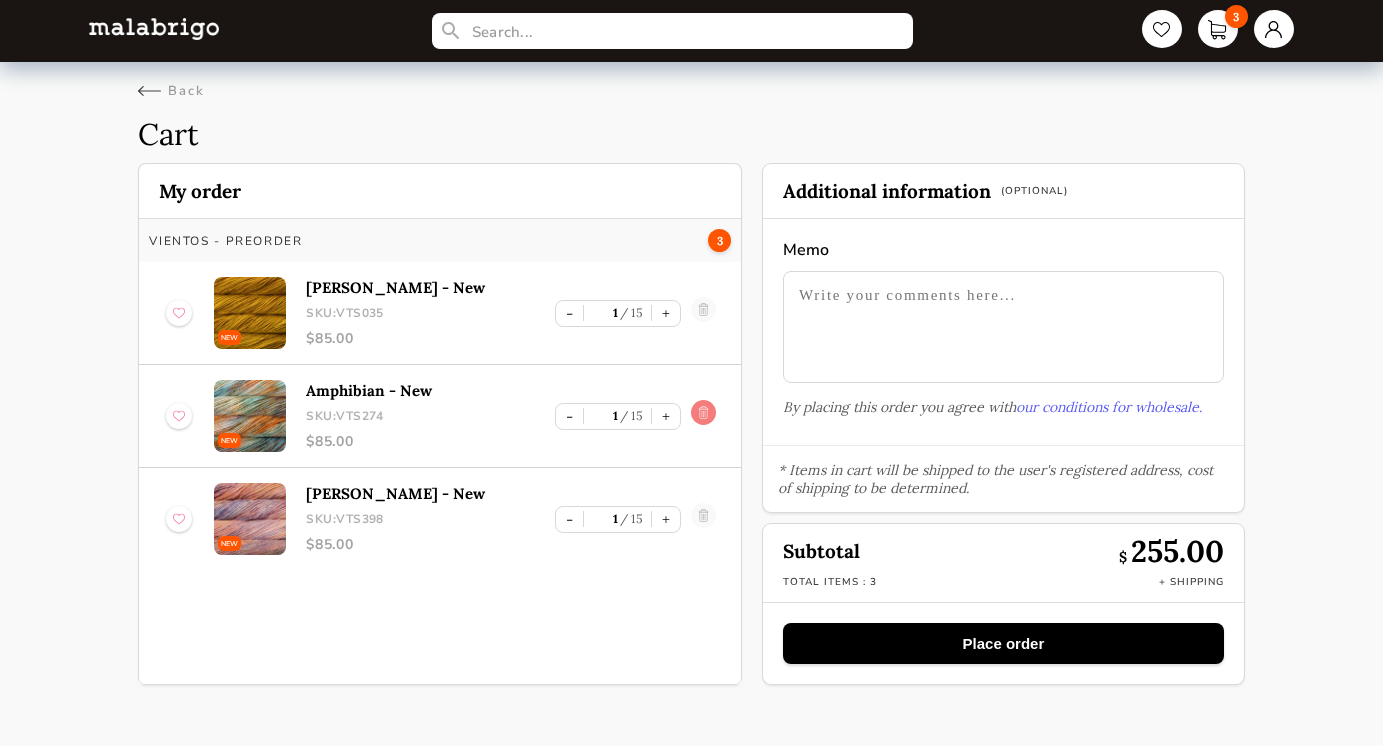 click at bounding box center (703, 416) 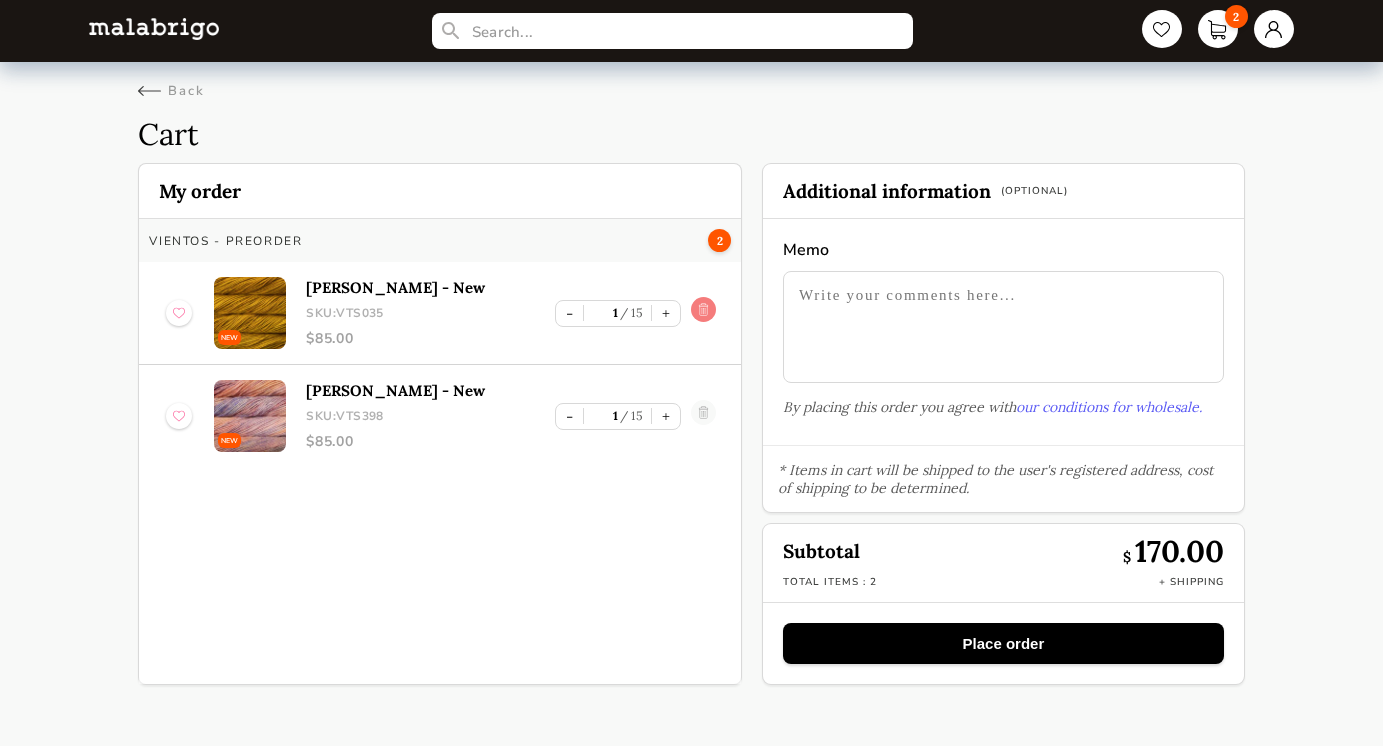 click at bounding box center (703, 313) 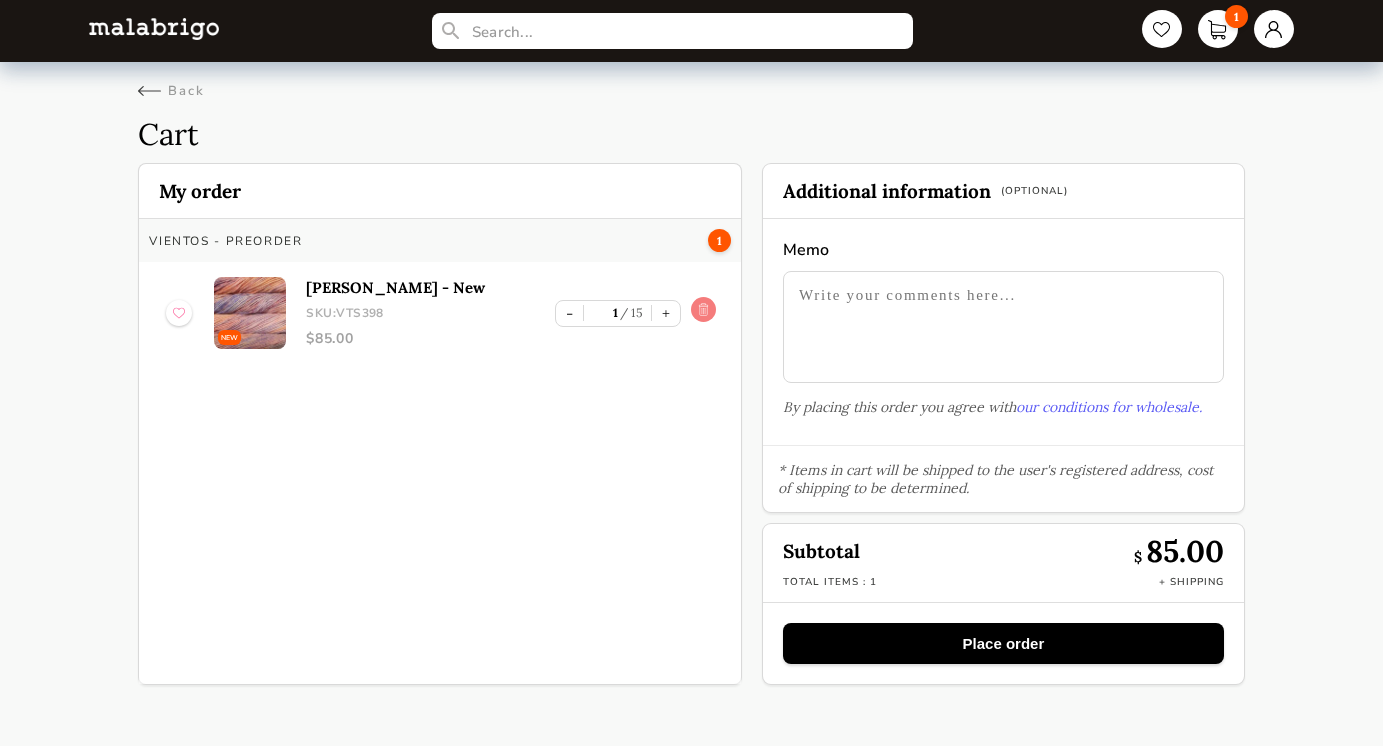 click at bounding box center [703, 313] 